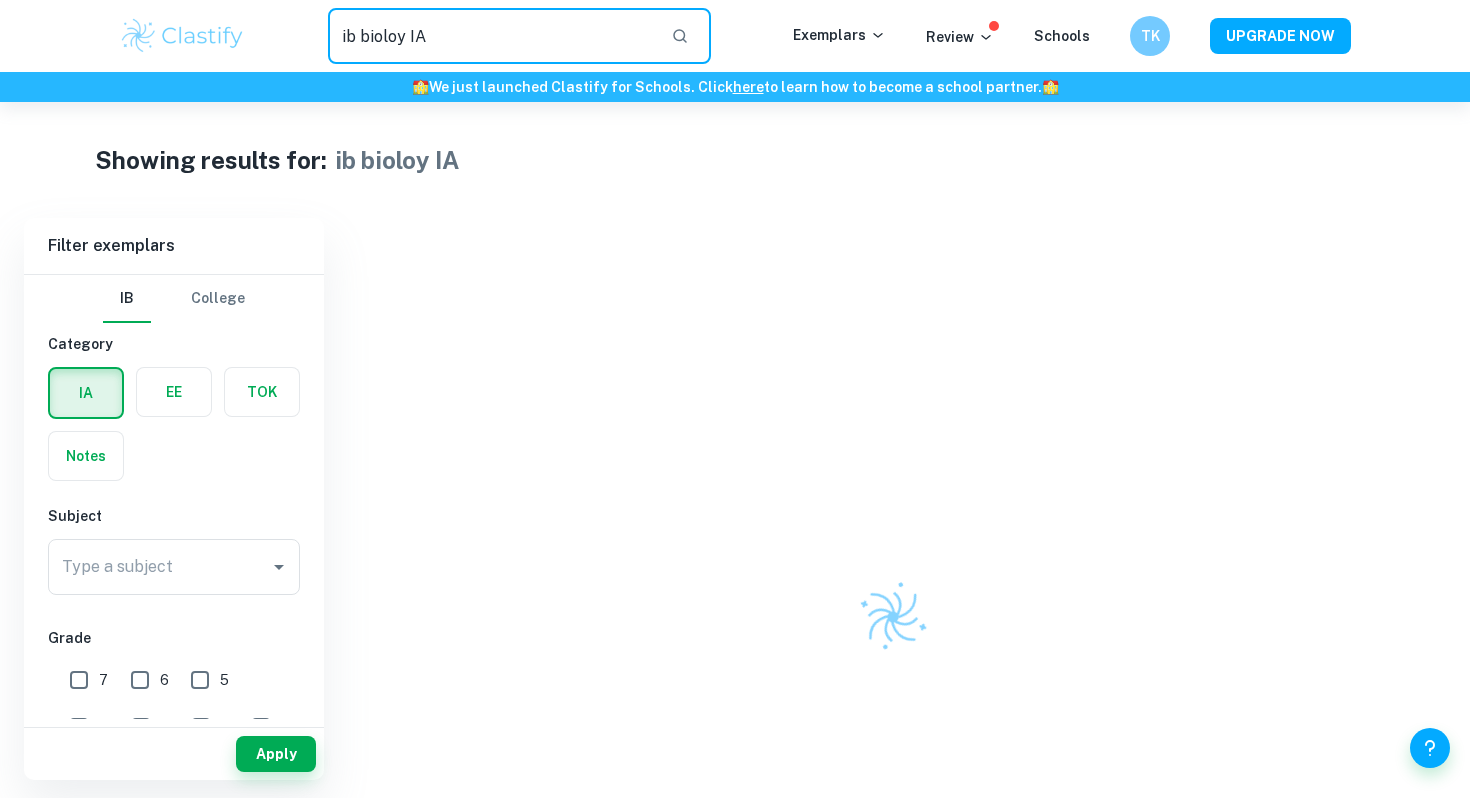 scroll, scrollTop: 0, scrollLeft: 0, axis: both 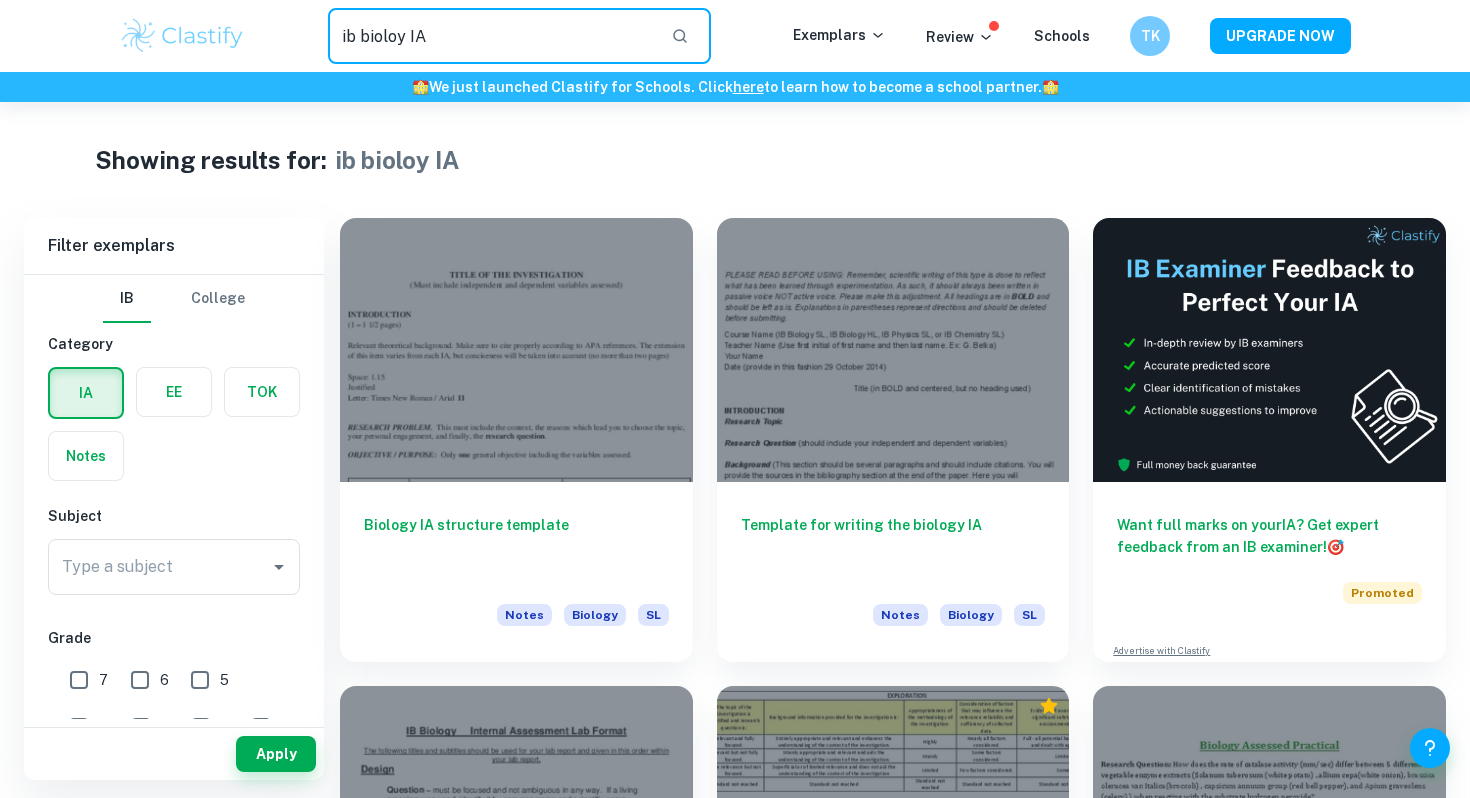 drag, startPoint x: 406, startPoint y: 36, endPoint x: 361, endPoint y: 36, distance: 45 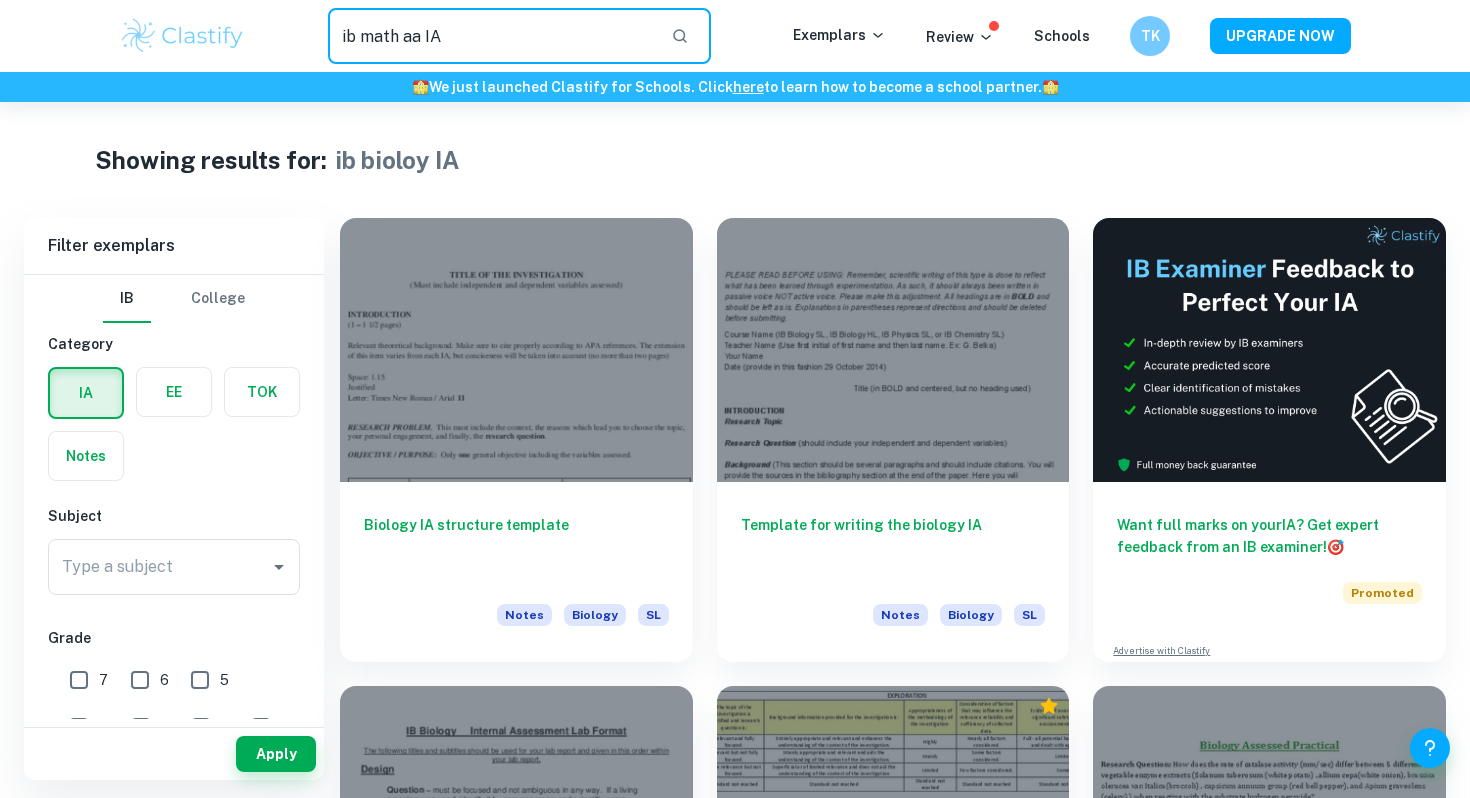 type on "ib math aa IA" 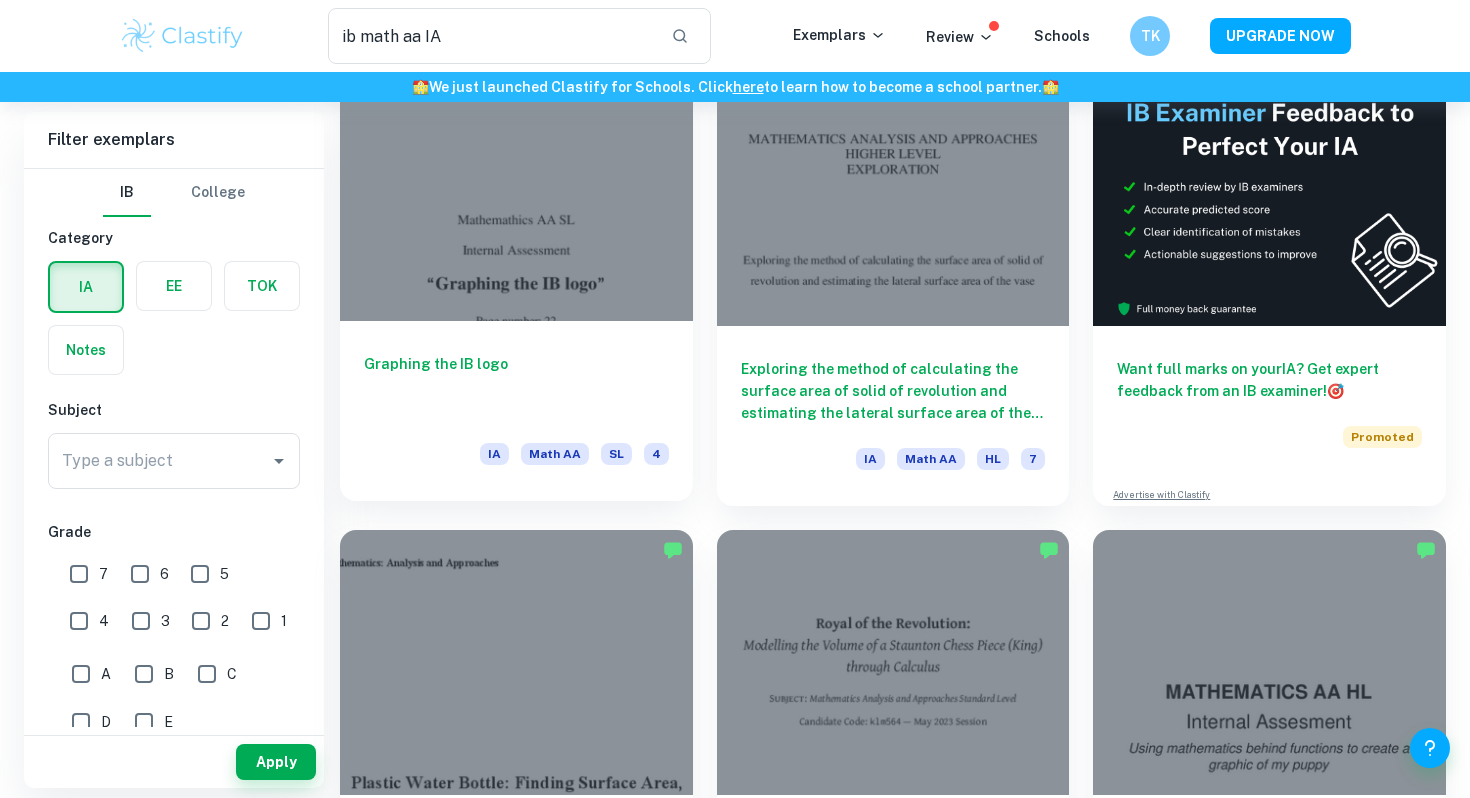 scroll, scrollTop: 157, scrollLeft: 0, axis: vertical 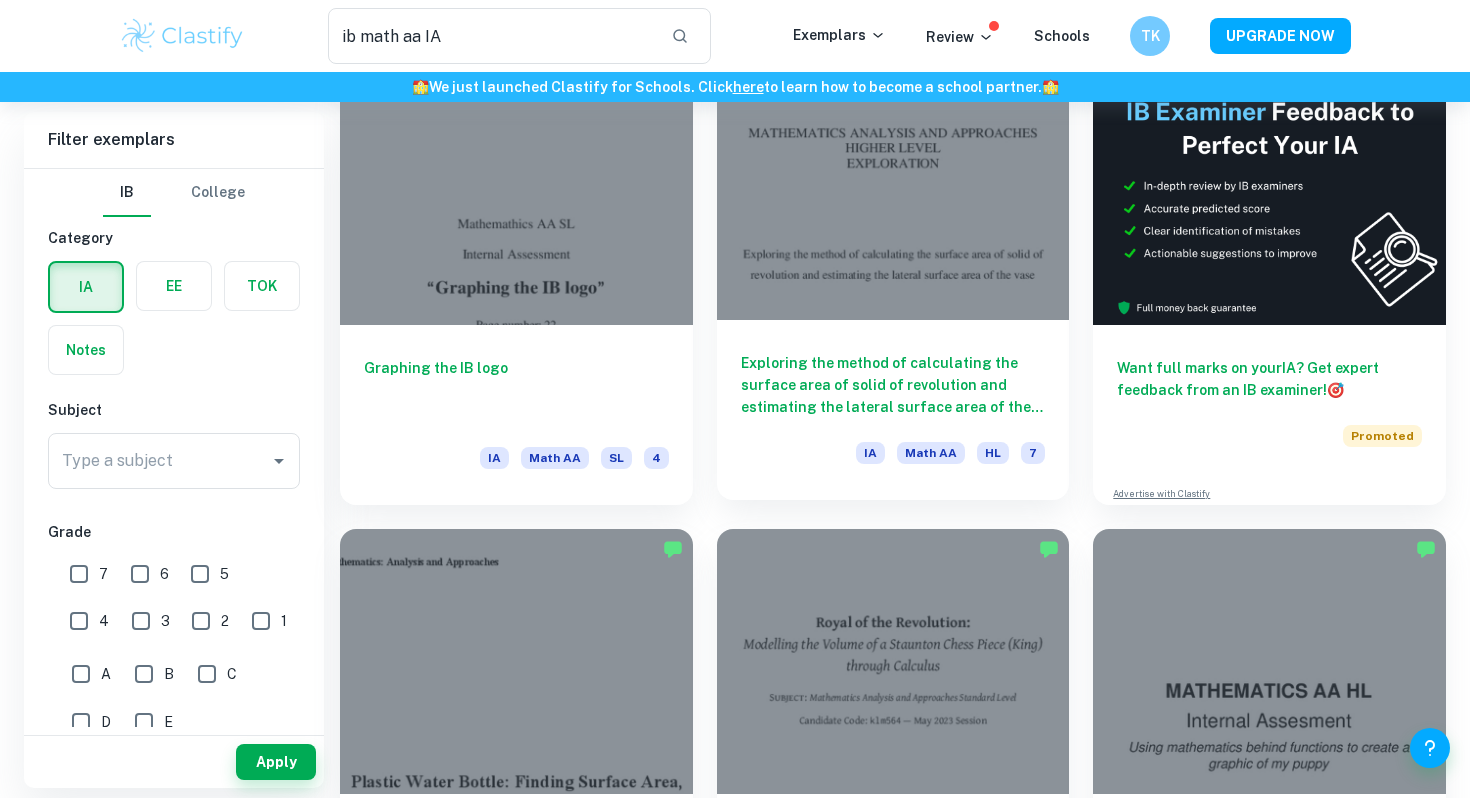 click on "Exploring the method of calculating the surface area of solid of revolution and estimating the lateral surface area of the vase IA Math AA HL 7" at bounding box center [893, 410] 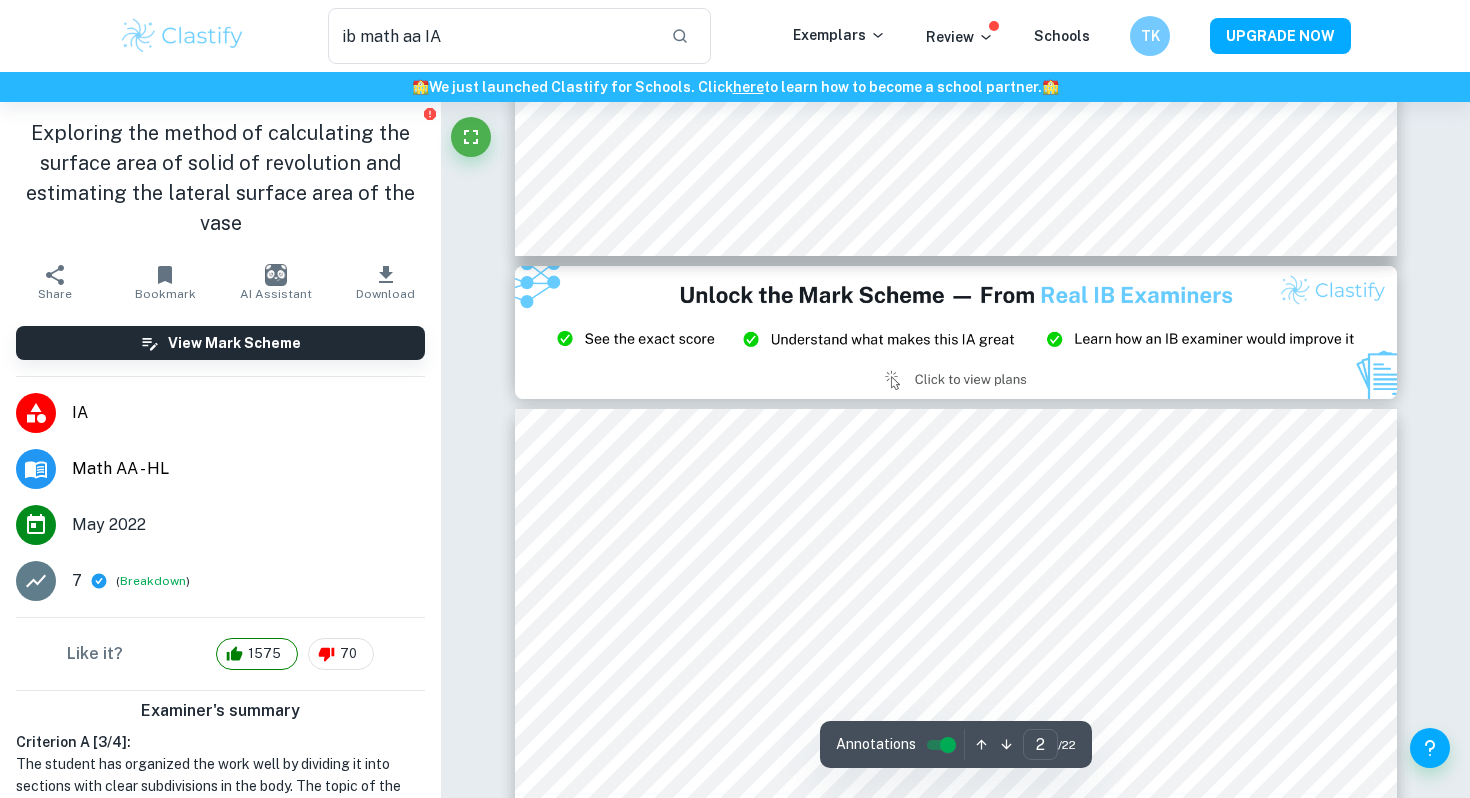 type on "3" 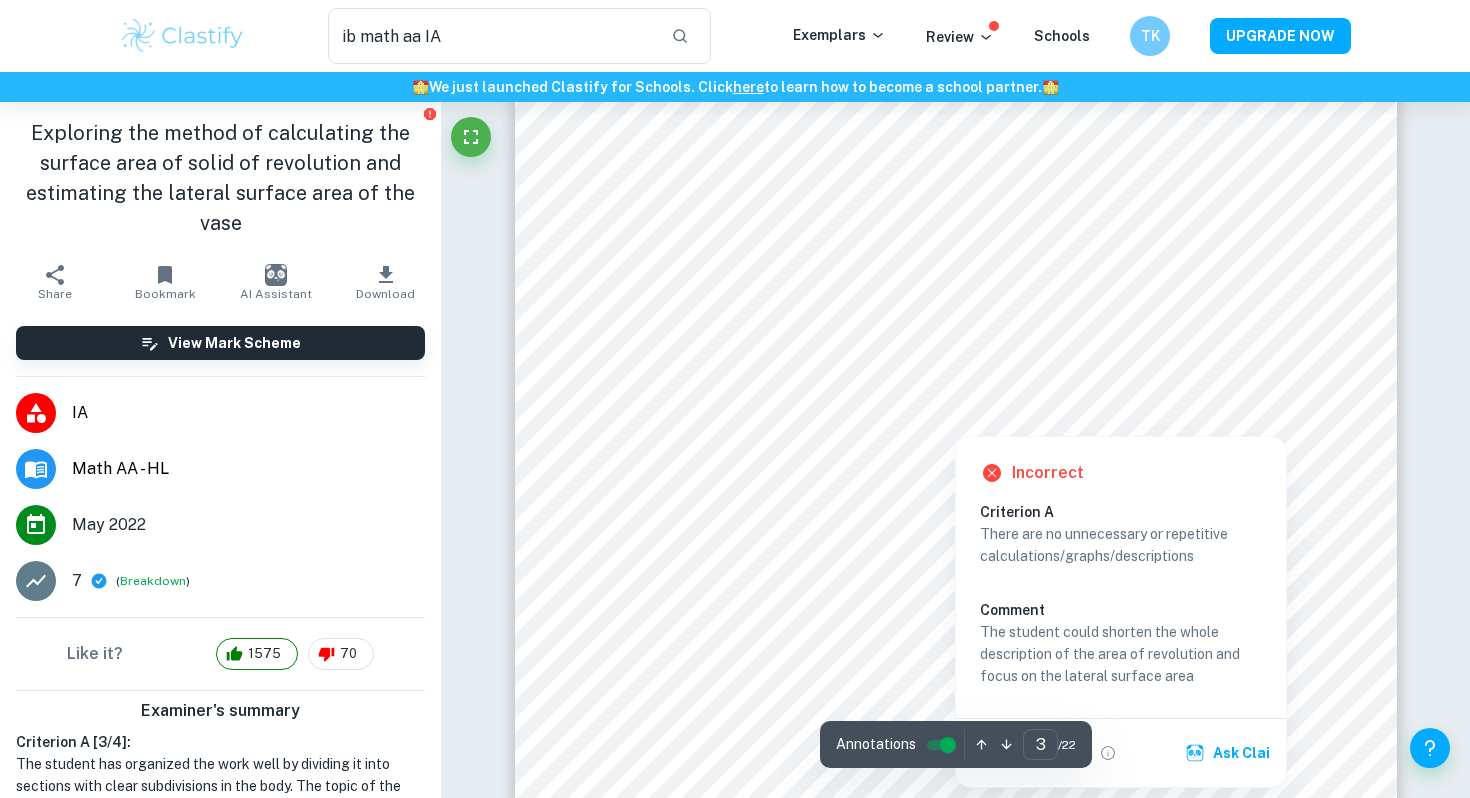 scroll, scrollTop: 3213, scrollLeft: 0, axis: vertical 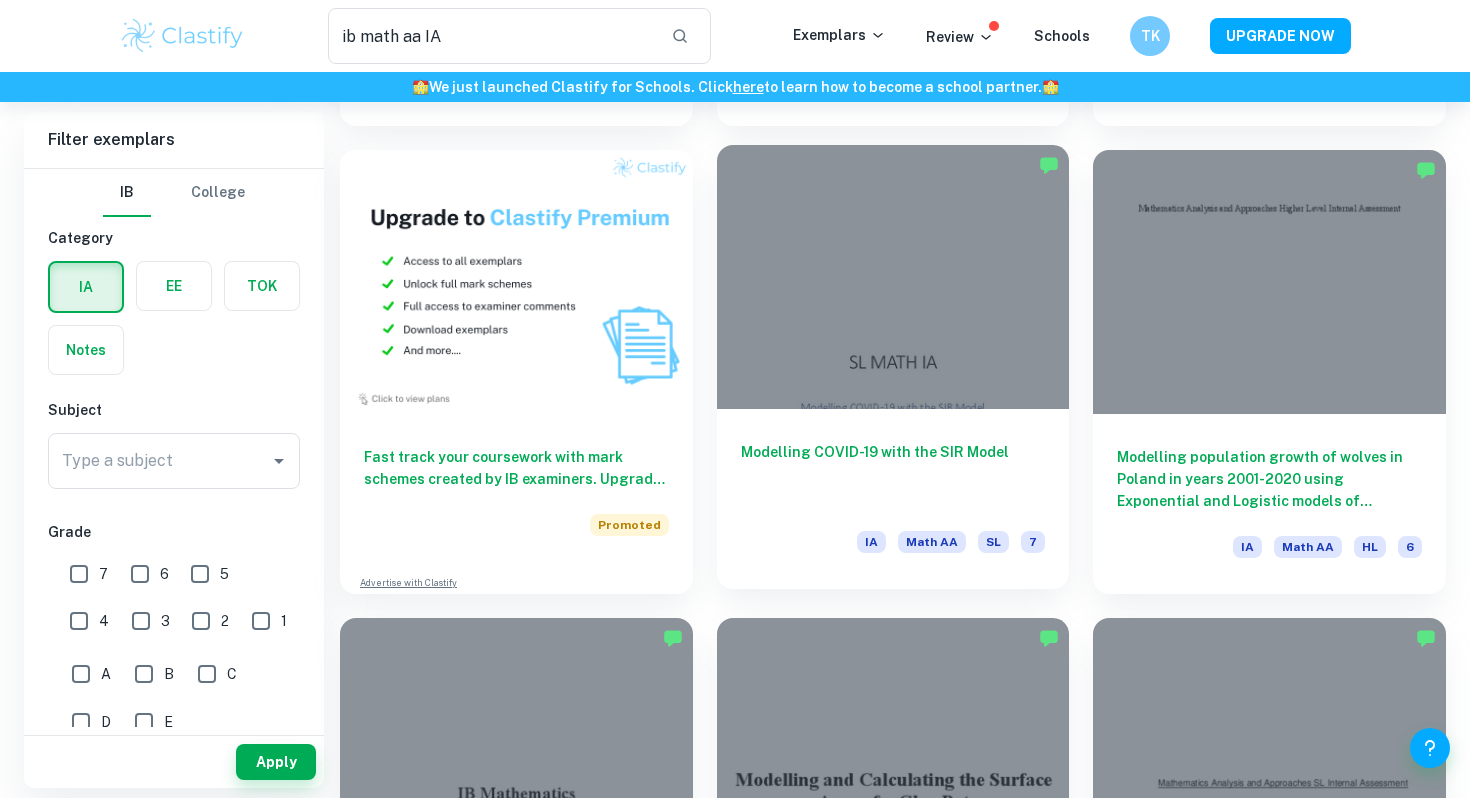 click on "Modelling COVID-19 with the SIR Model" at bounding box center (893, 474) 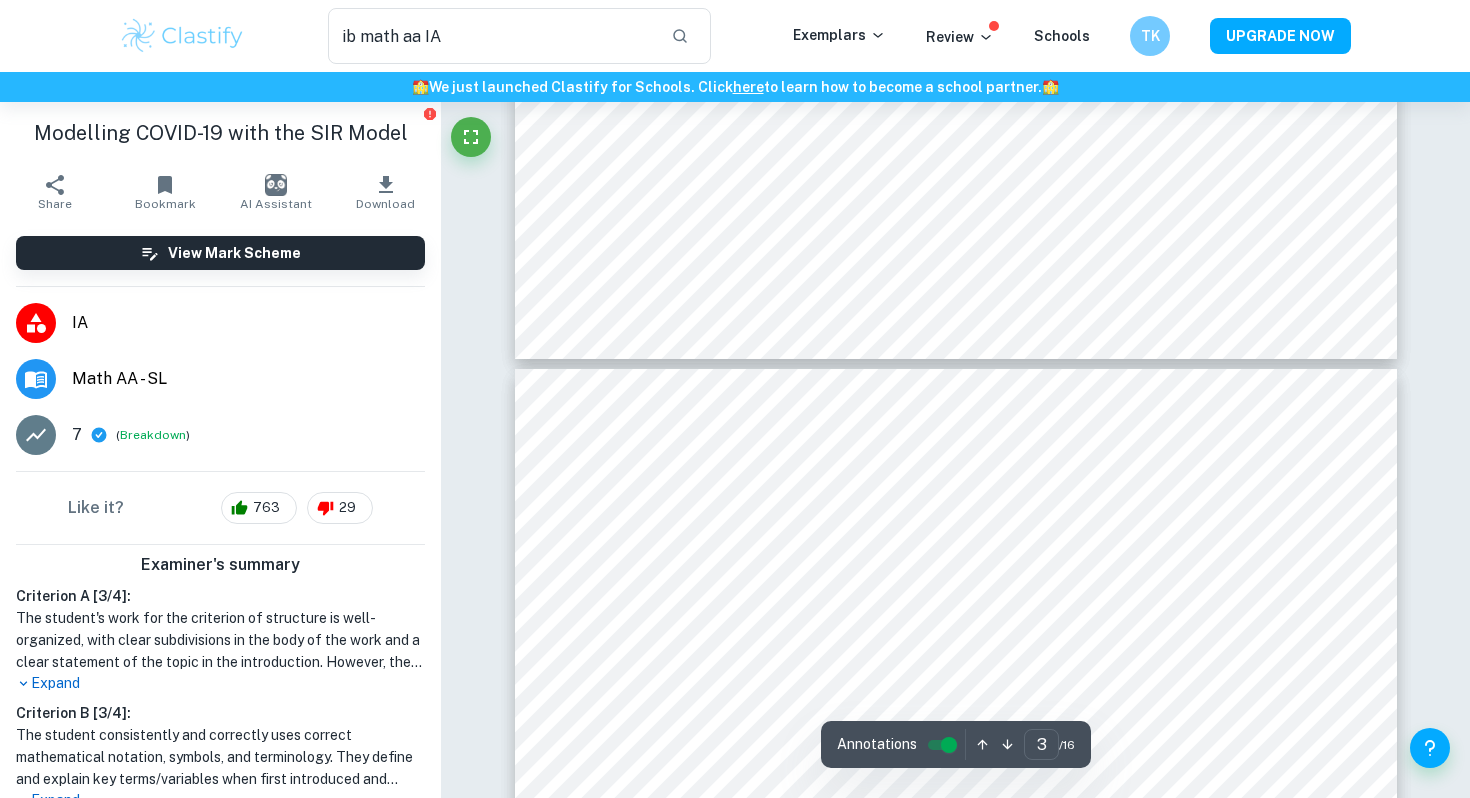 type on "4" 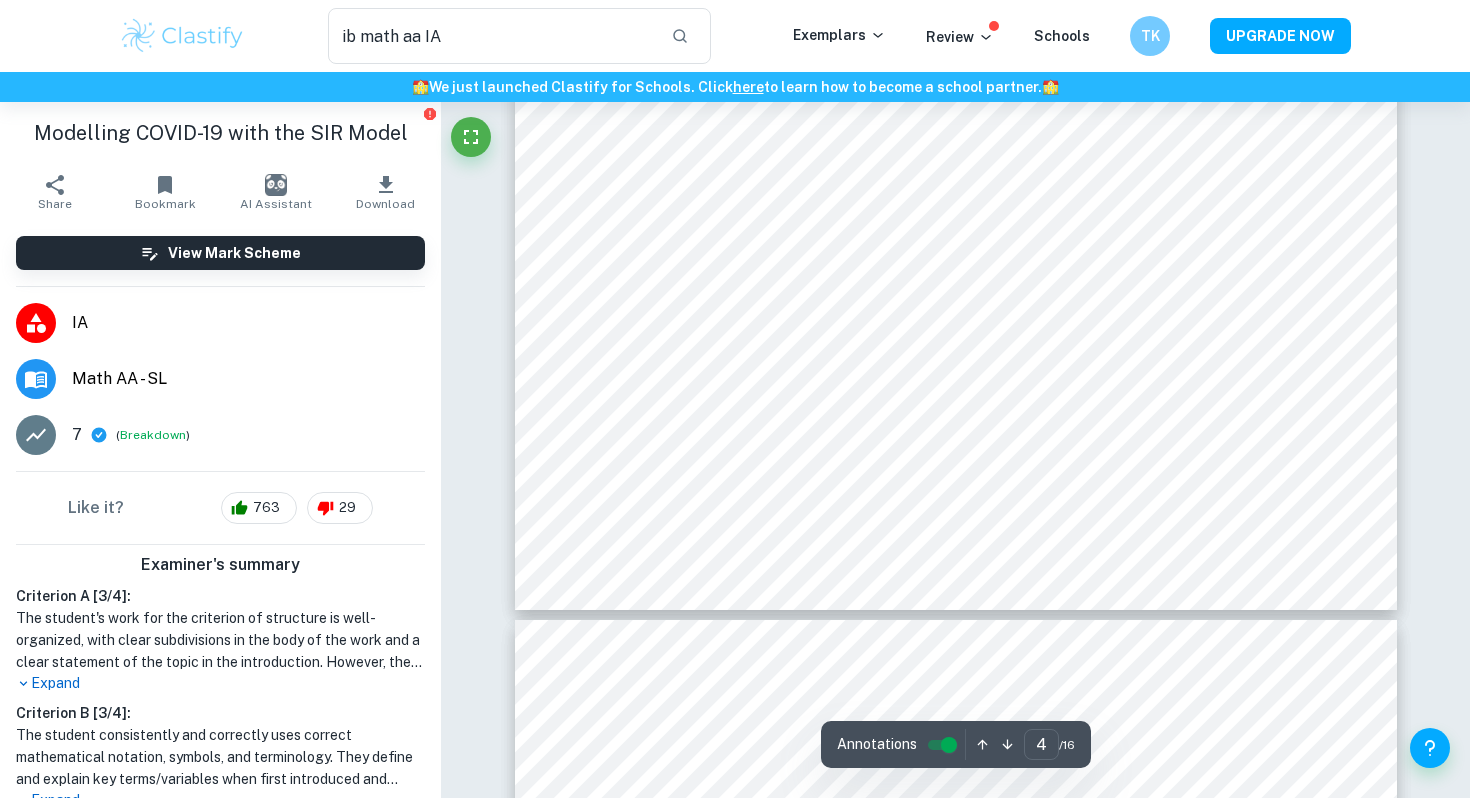 scroll, scrollTop: 4404, scrollLeft: 0, axis: vertical 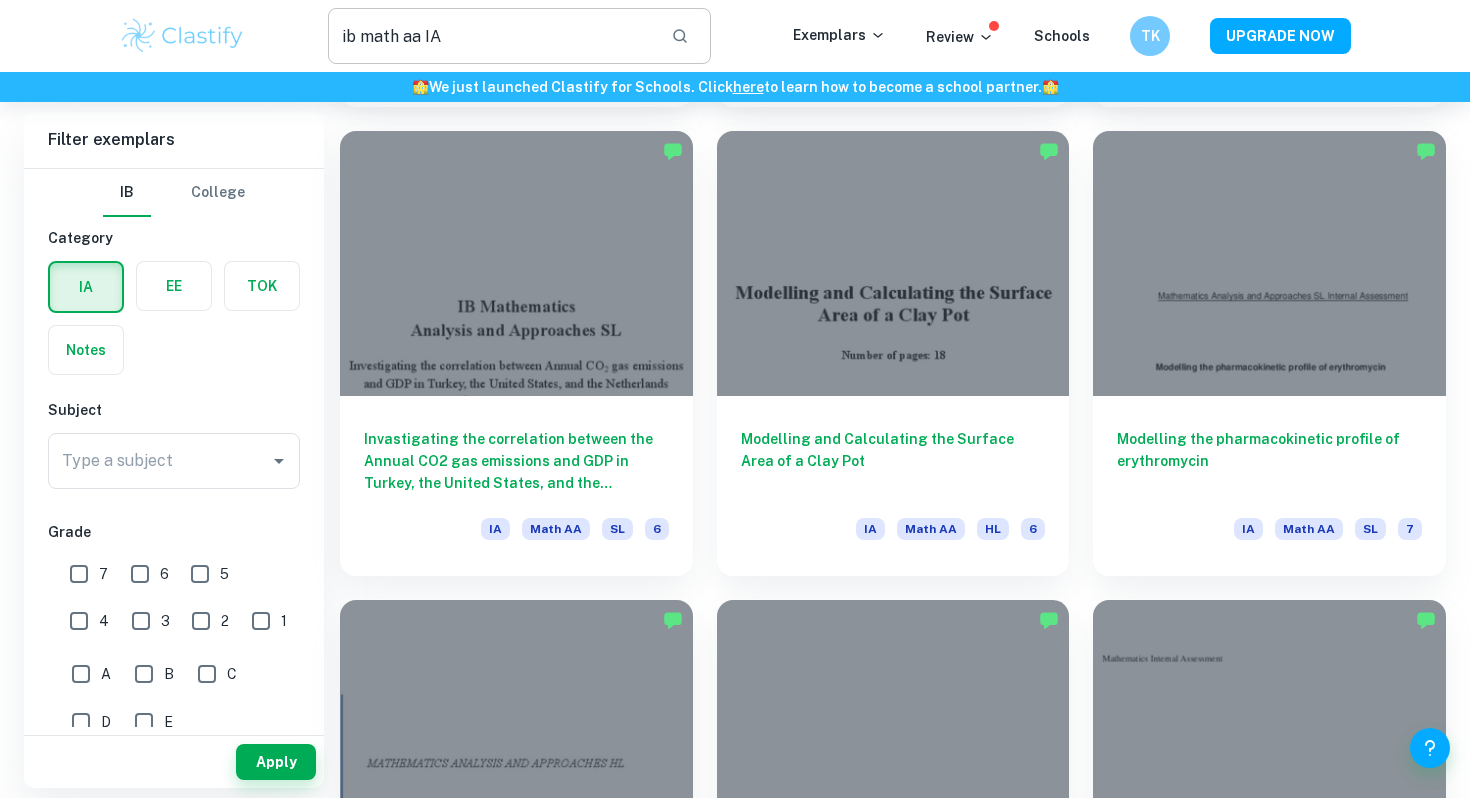 click on "ib math aa IA" at bounding box center (491, 36) 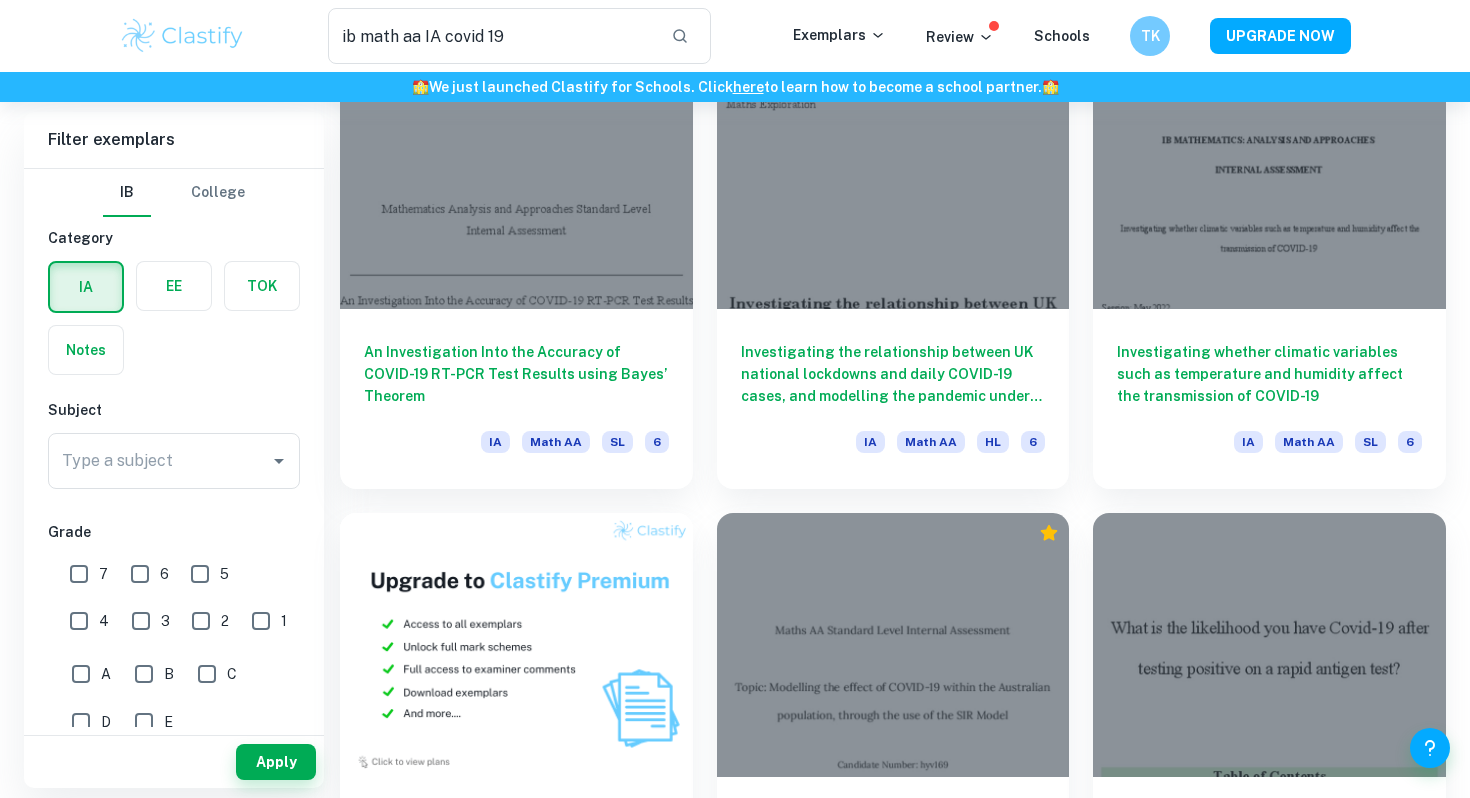 scroll, scrollTop: 665, scrollLeft: 0, axis: vertical 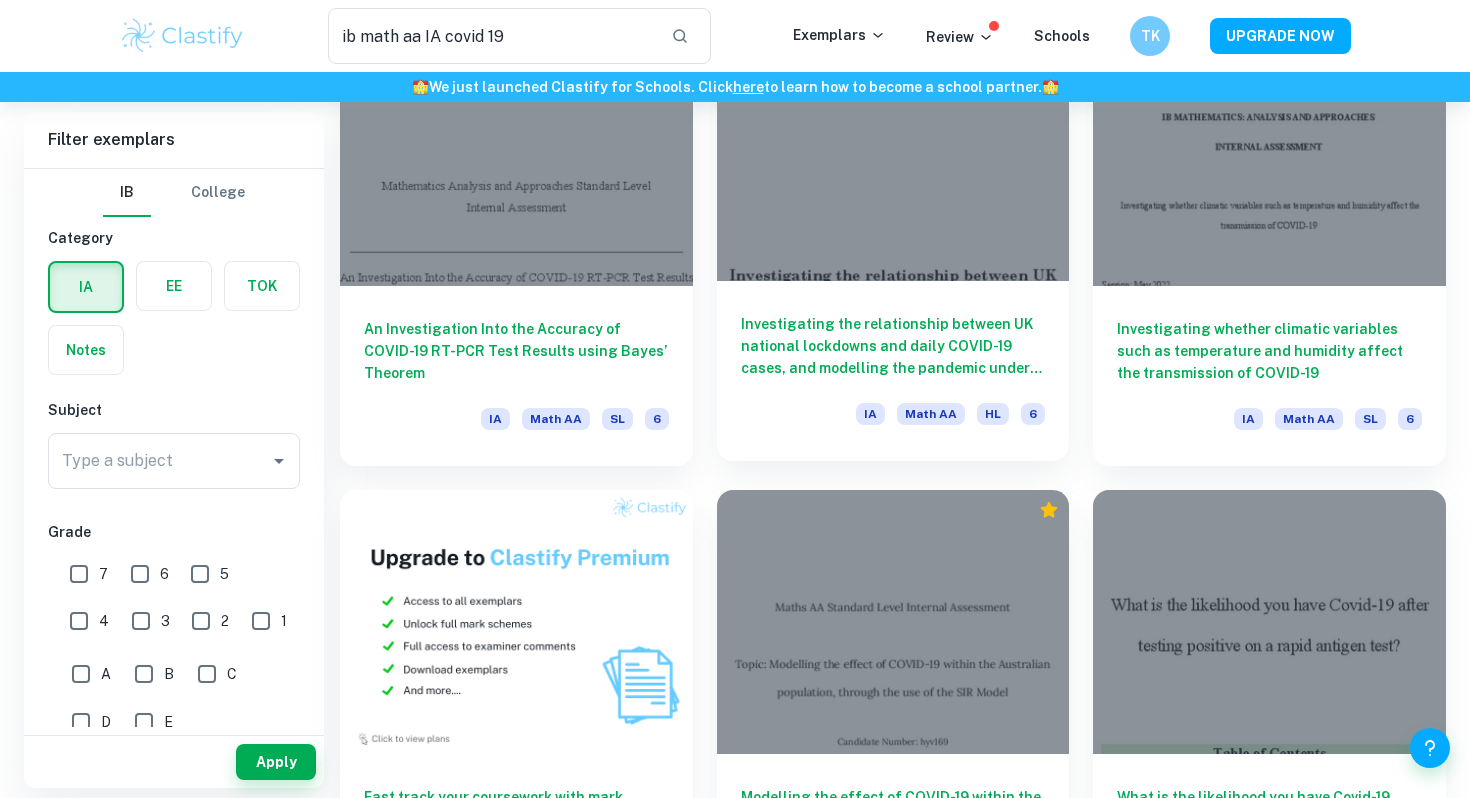 click on "Investigating the relationship between UK national lockdowns and daily COVID-19 cases, and modelling the pandemic under different governmental proposals IA Math AA HL 6" at bounding box center (893, 371) 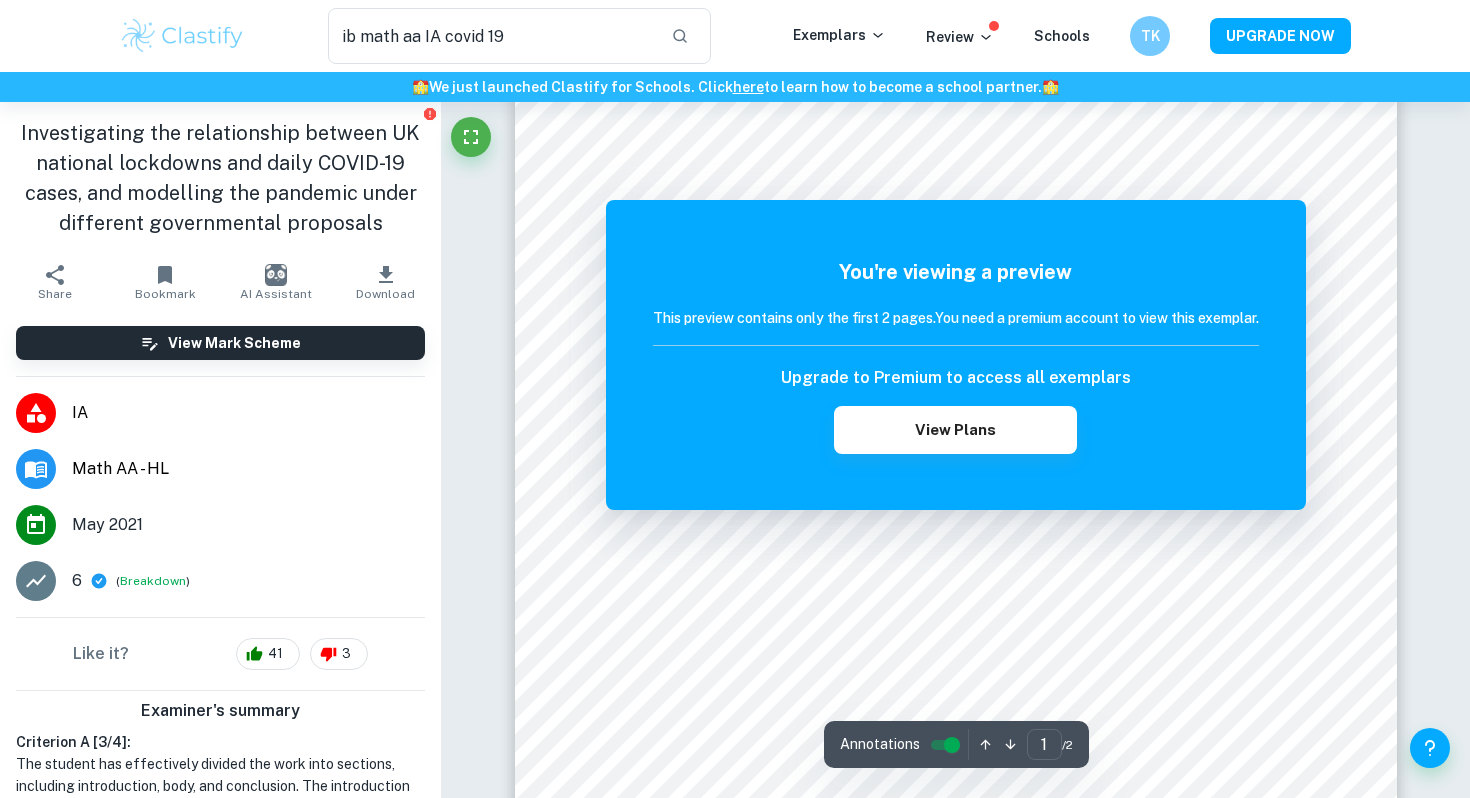 scroll, scrollTop: 455, scrollLeft: 0, axis: vertical 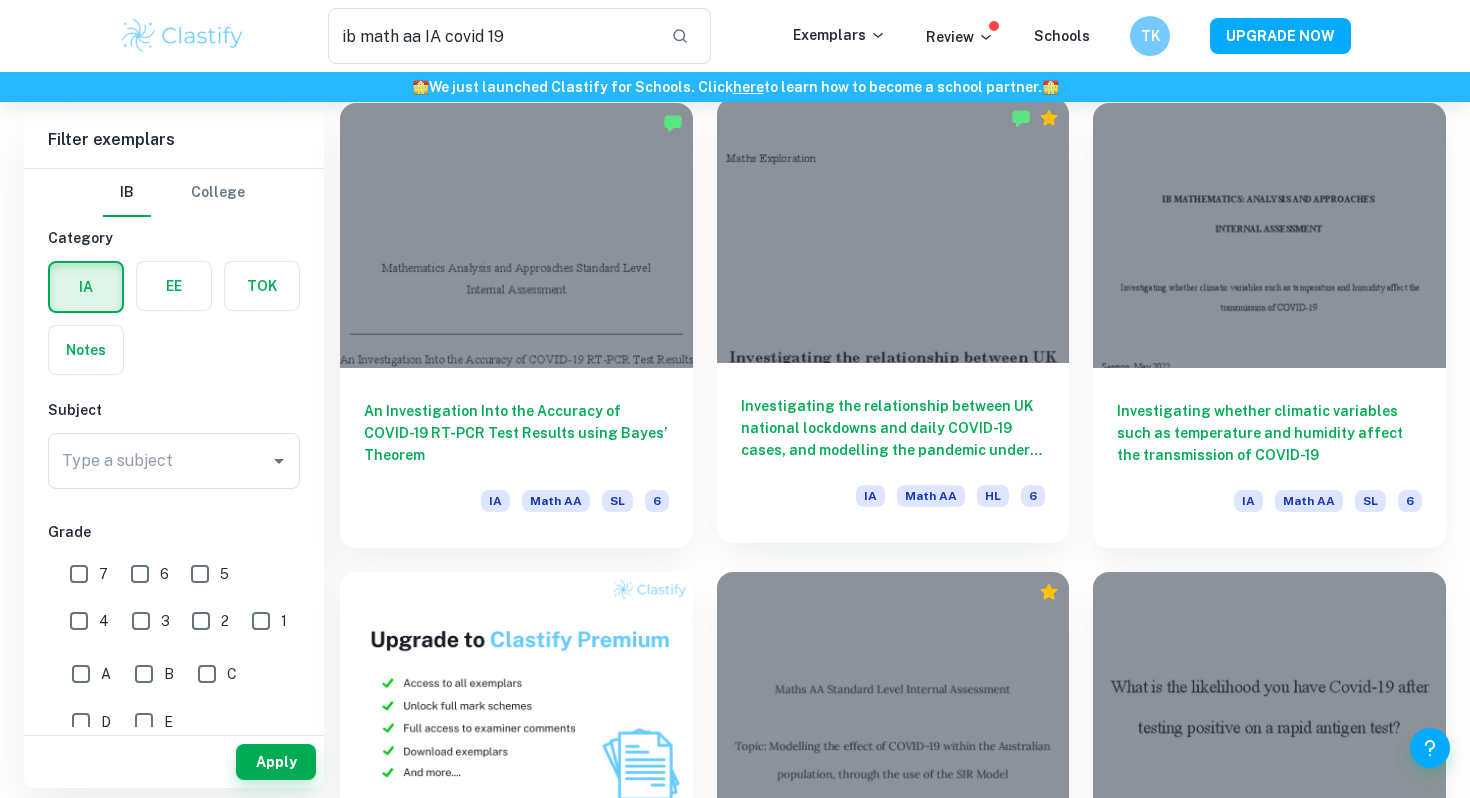 click on "Investigating the relationship between UK national lockdowns and daily COVID-19 cases, and modelling the pandemic under different governmental proposals" at bounding box center [893, 428] 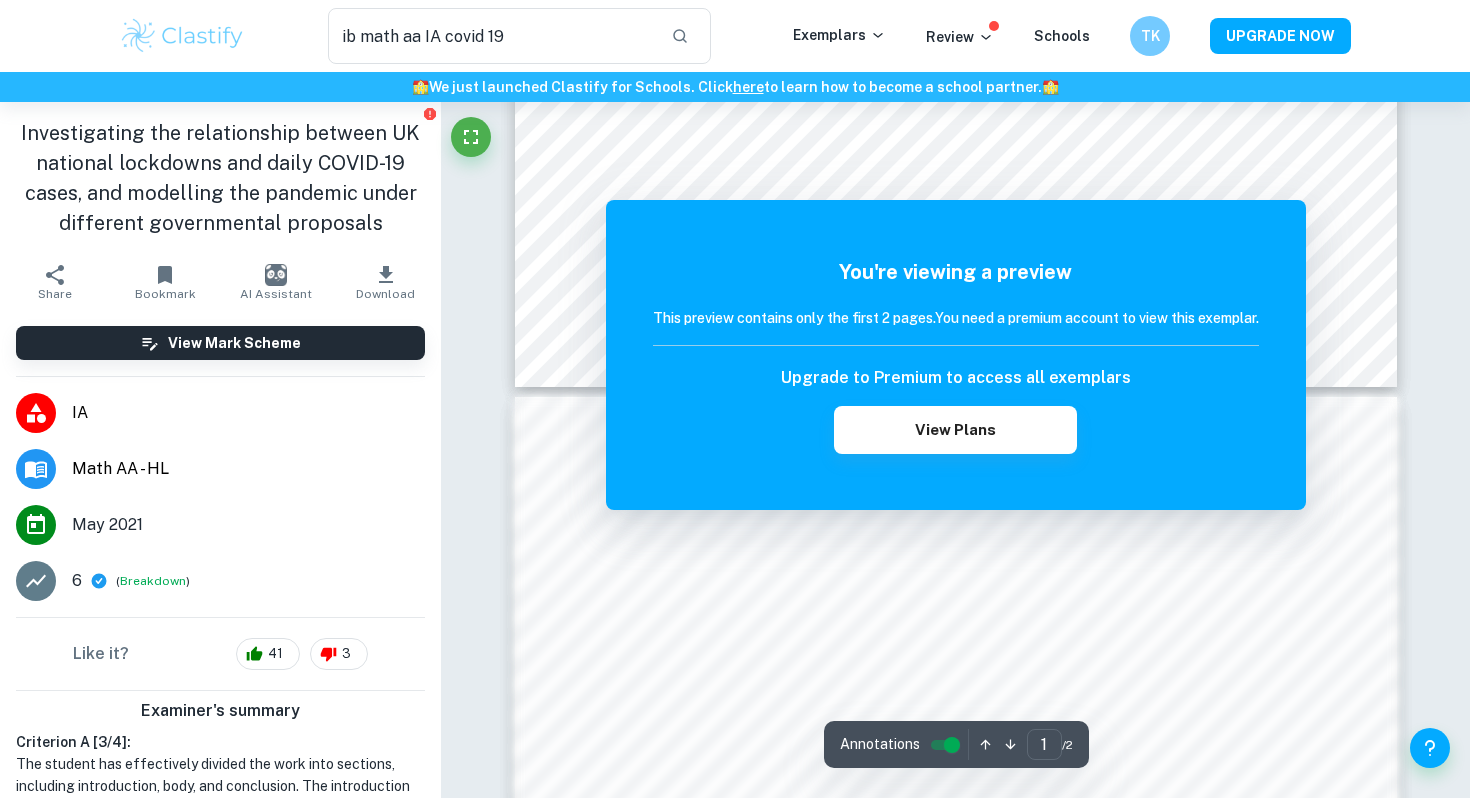 scroll, scrollTop: 994, scrollLeft: 0, axis: vertical 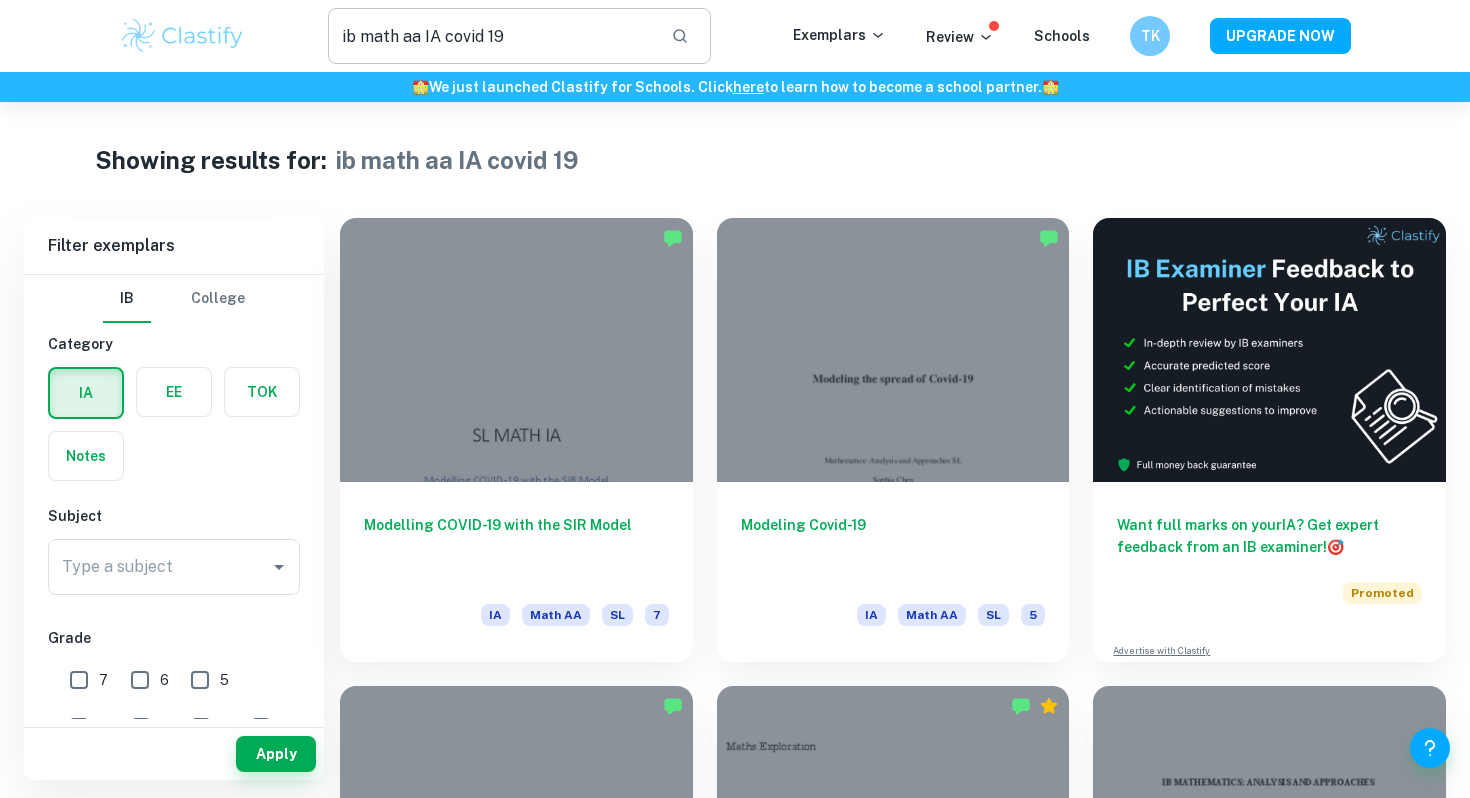 click on "ib math aa IA covid 19" at bounding box center (491, 36) 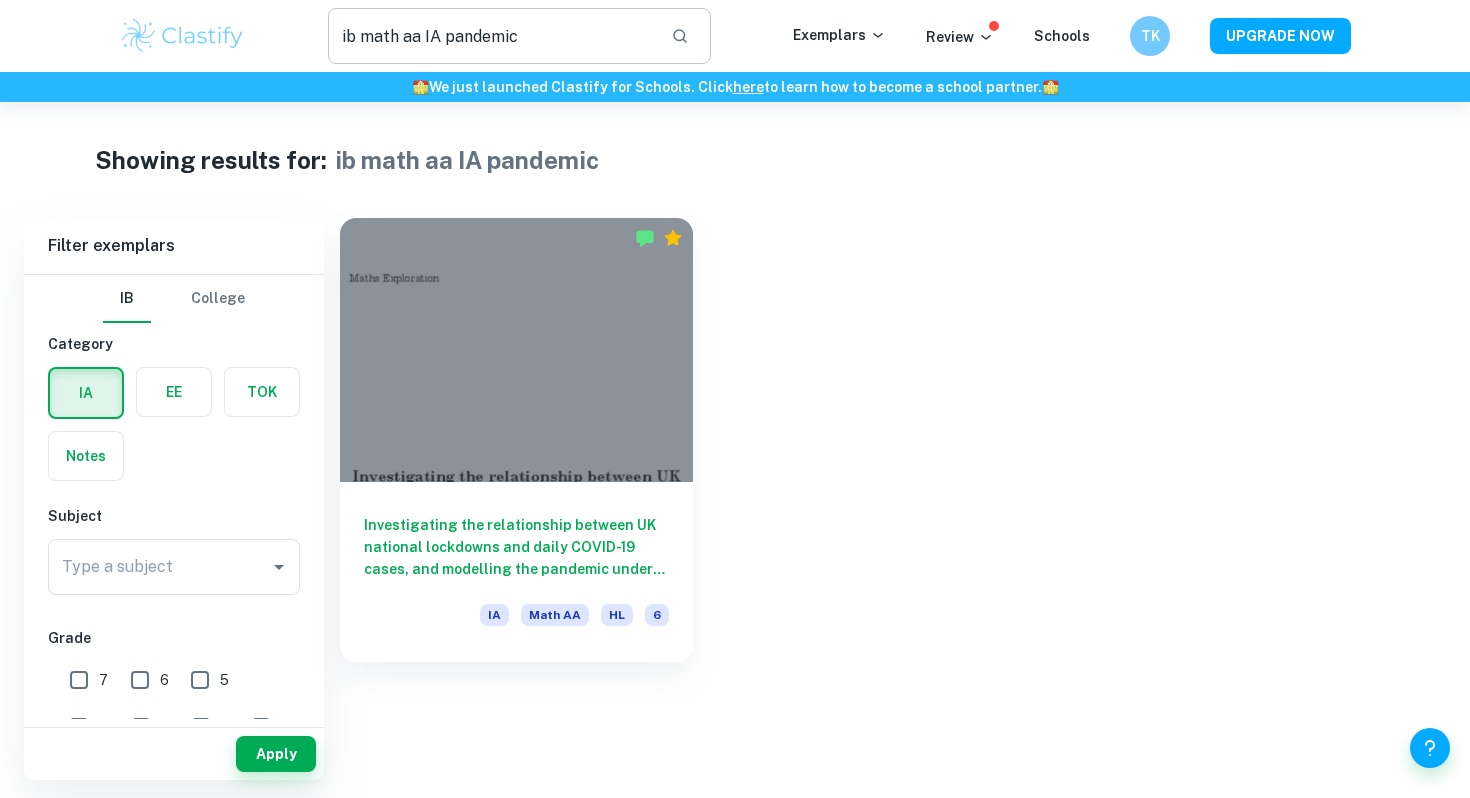 click on "ib math aa IA pandemic" at bounding box center [491, 36] 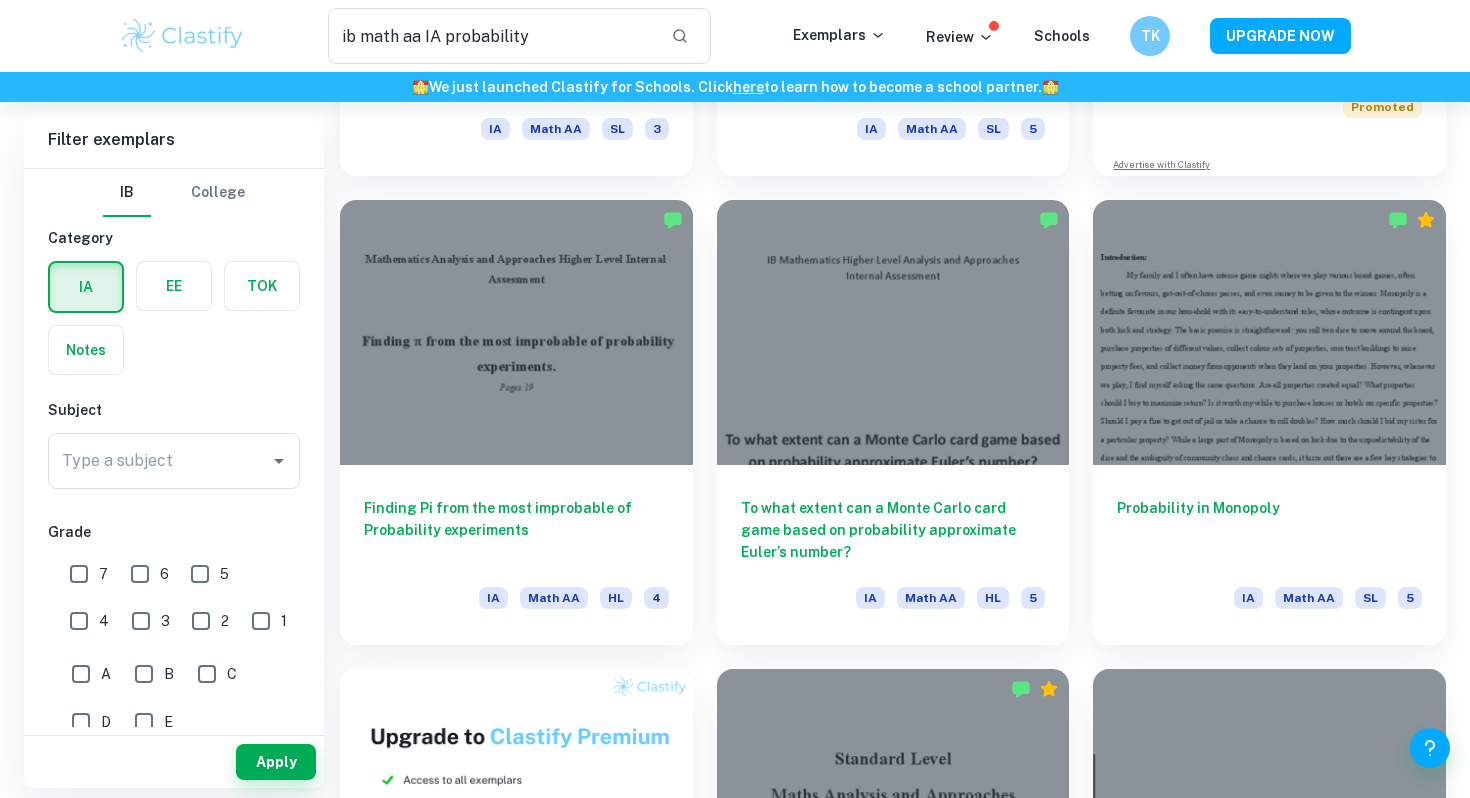 scroll, scrollTop: 372, scrollLeft: 0, axis: vertical 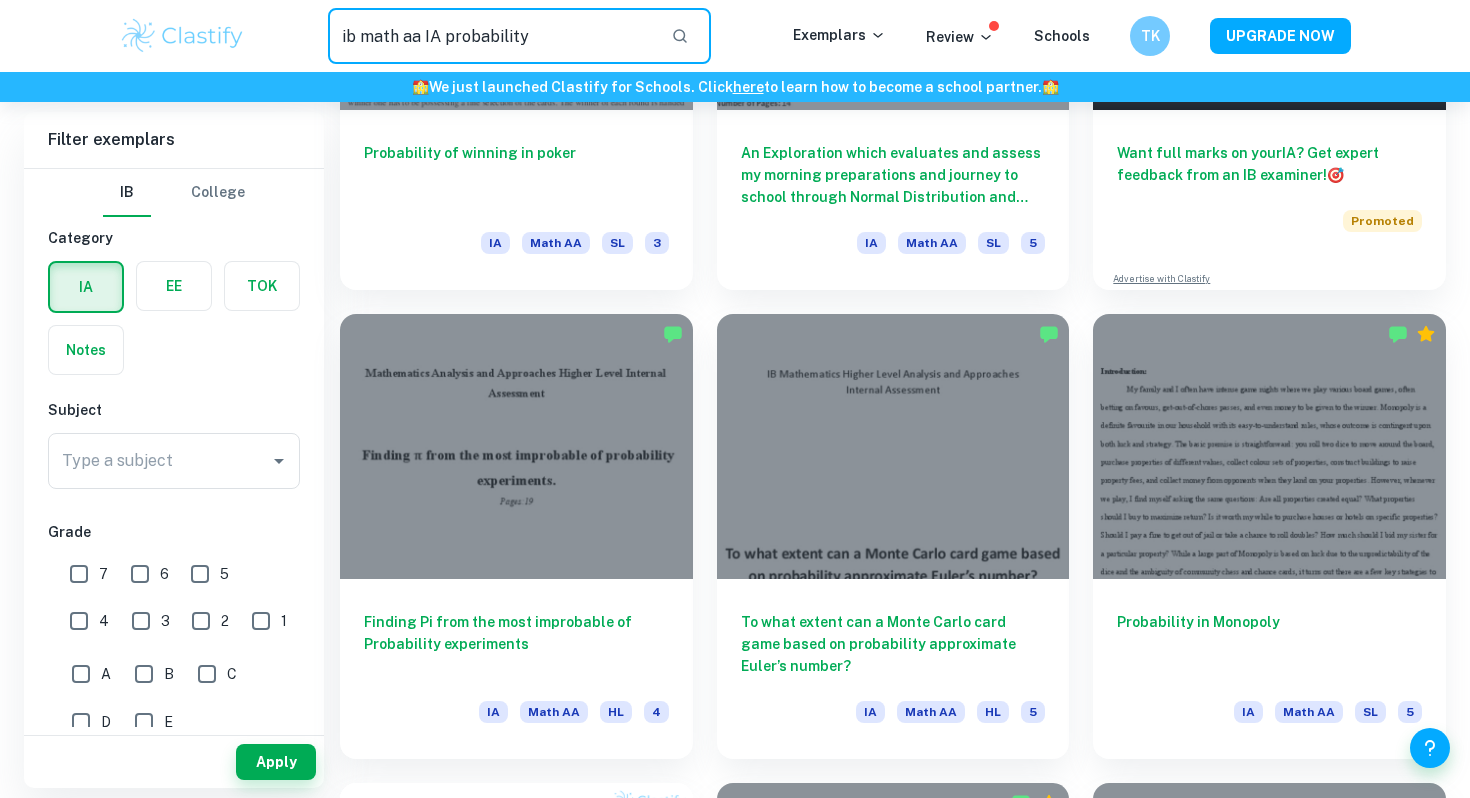 drag, startPoint x: 538, startPoint y: 40, endPoint x: 444, endPoint y: 42, distance: 94.02127 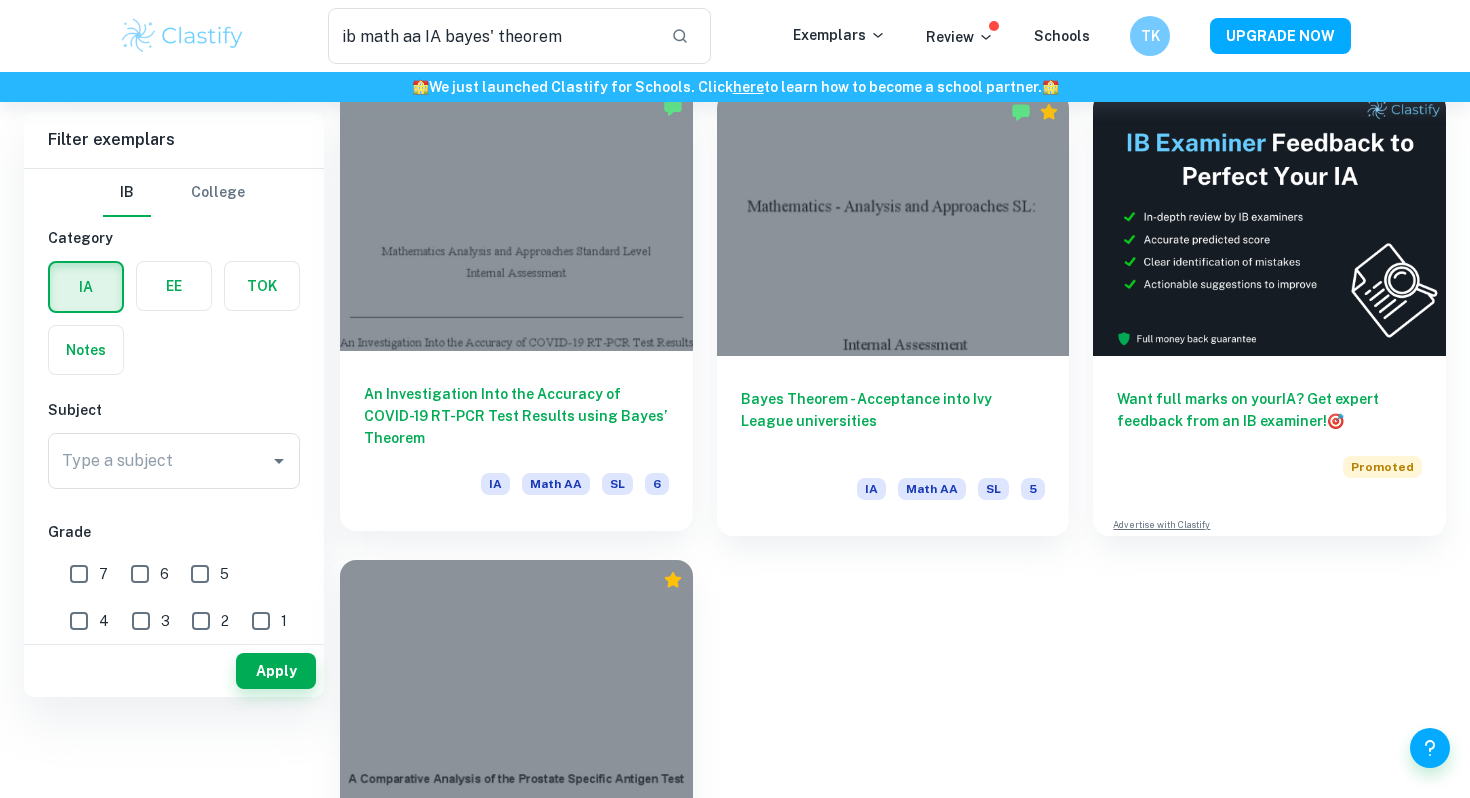 scroll, scrollTop: 0, scrollLeft: 0, axis: both 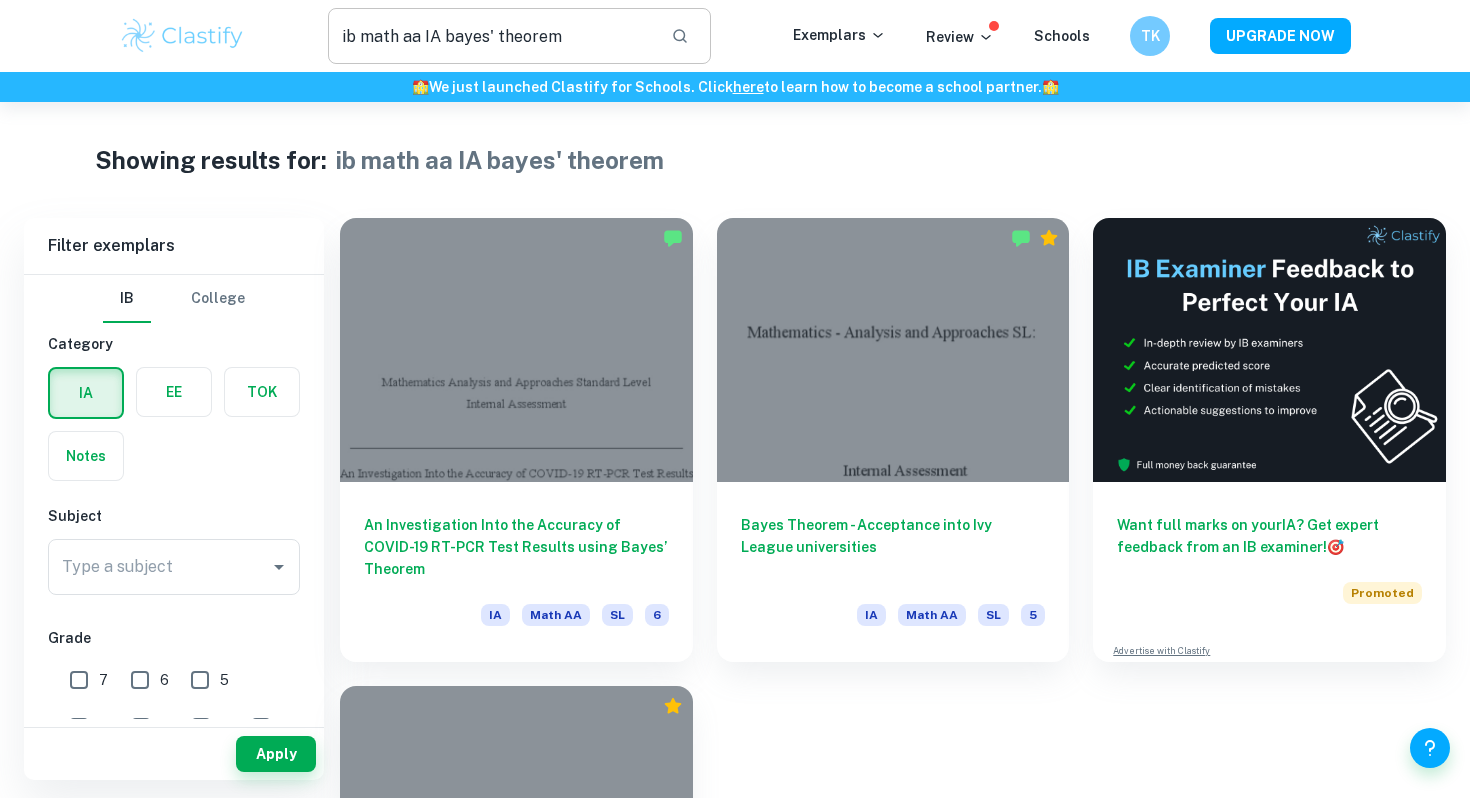 click on "ib math aa IA bayes' theorem" at bounding box center (491, 36) 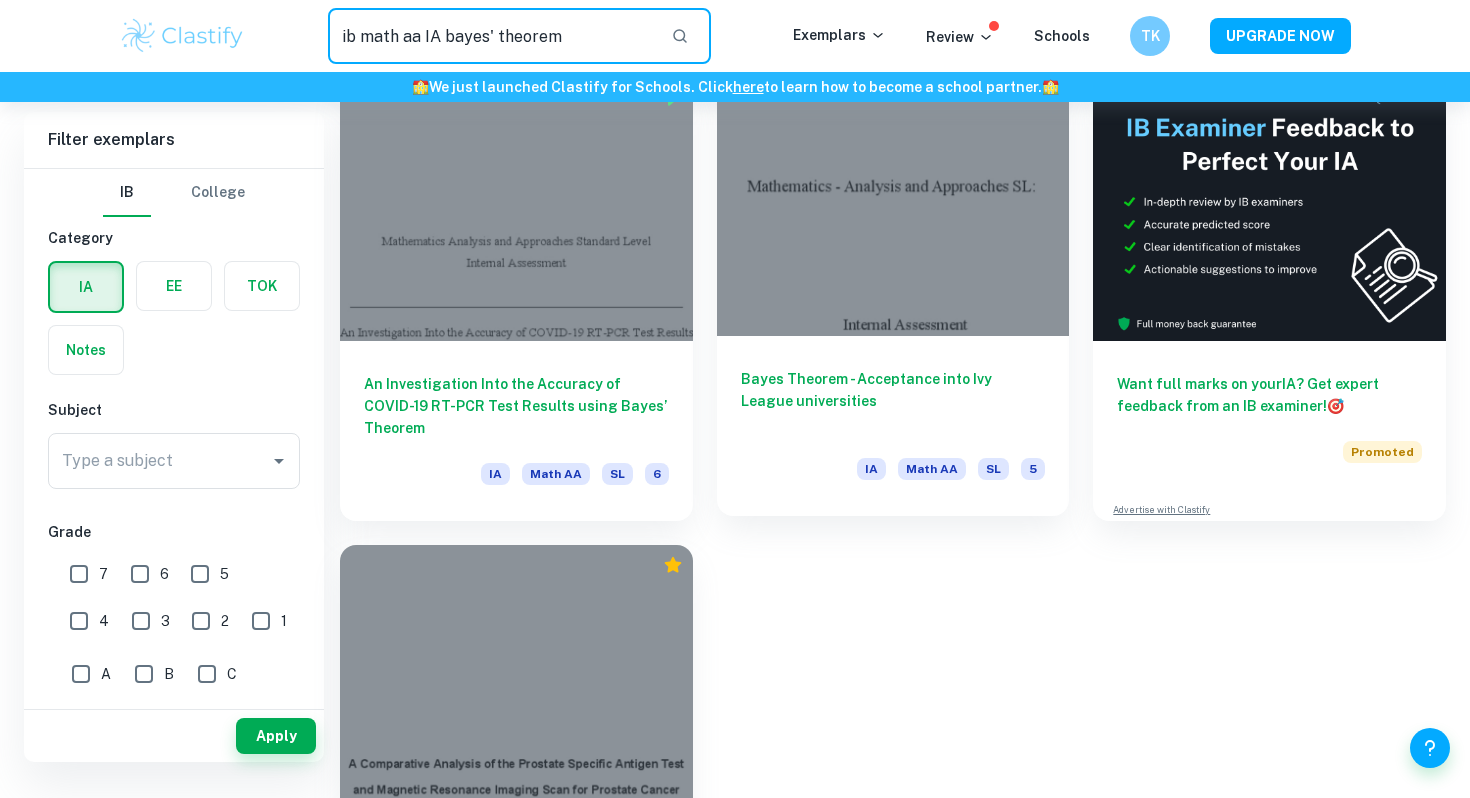 scroll, scrollTop: 85, scrollLeft: 0, axis: vertical 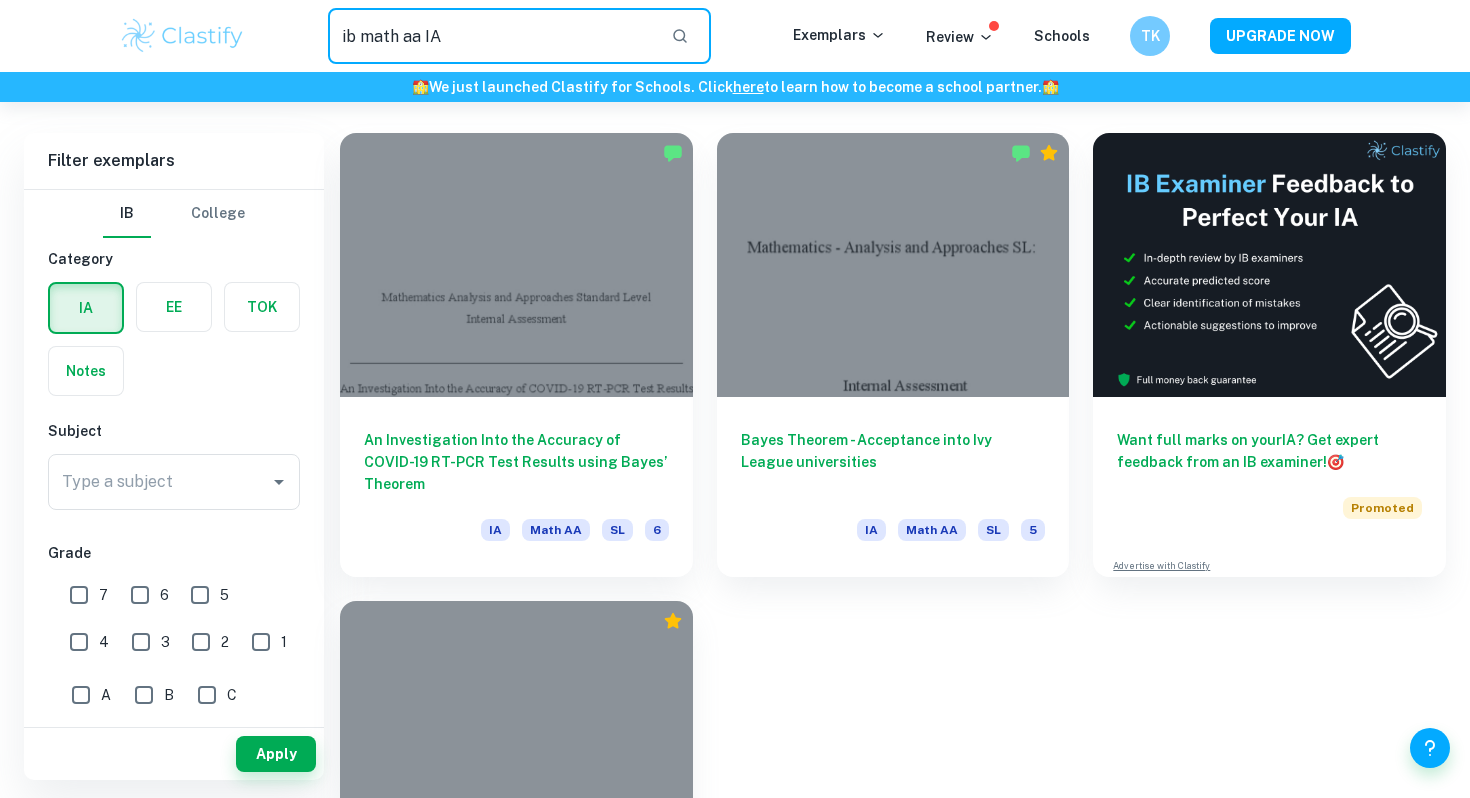 type on "ib math aa IA" 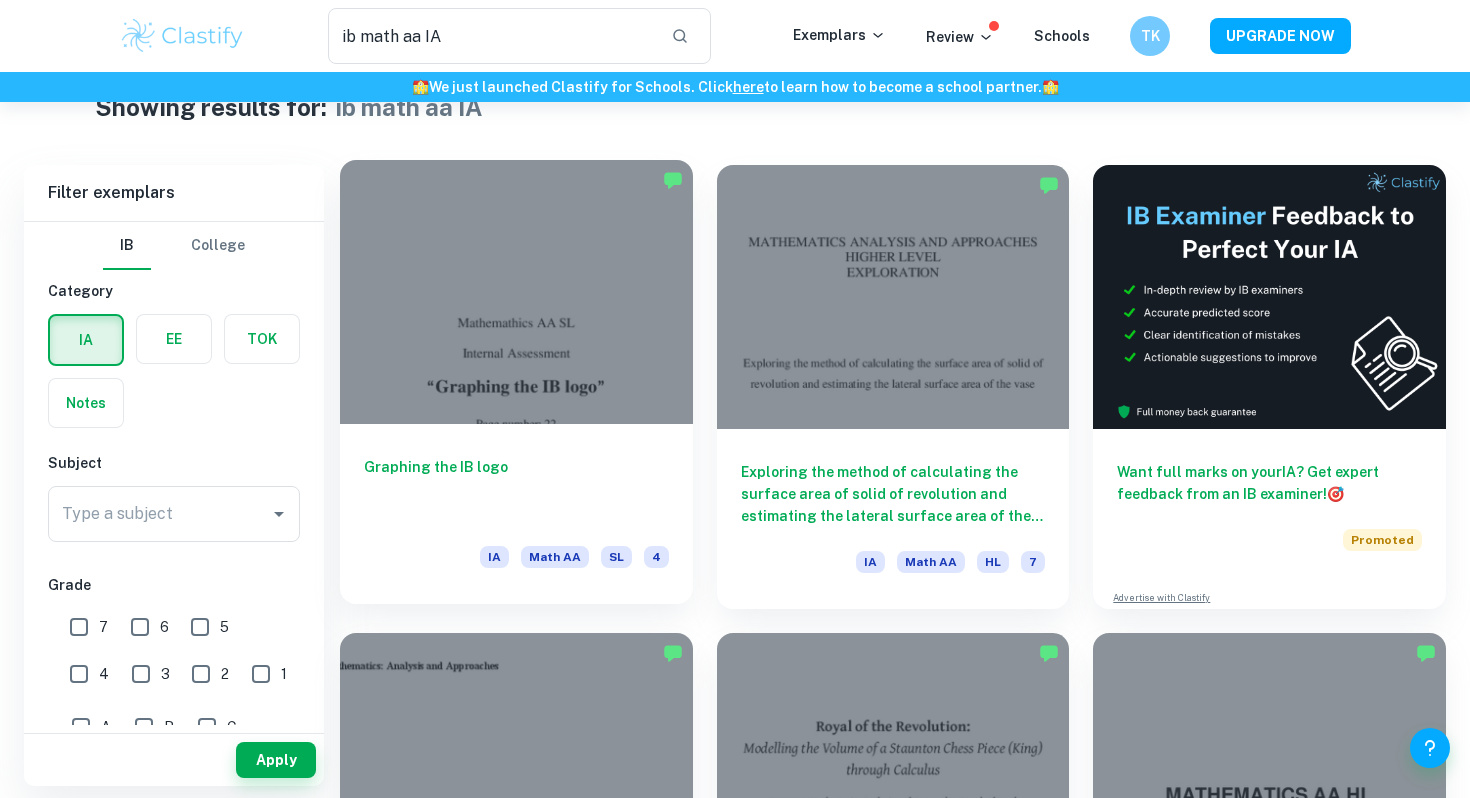 scroll, scrollTop: 48, scrollLeft: 0, axis: vertical 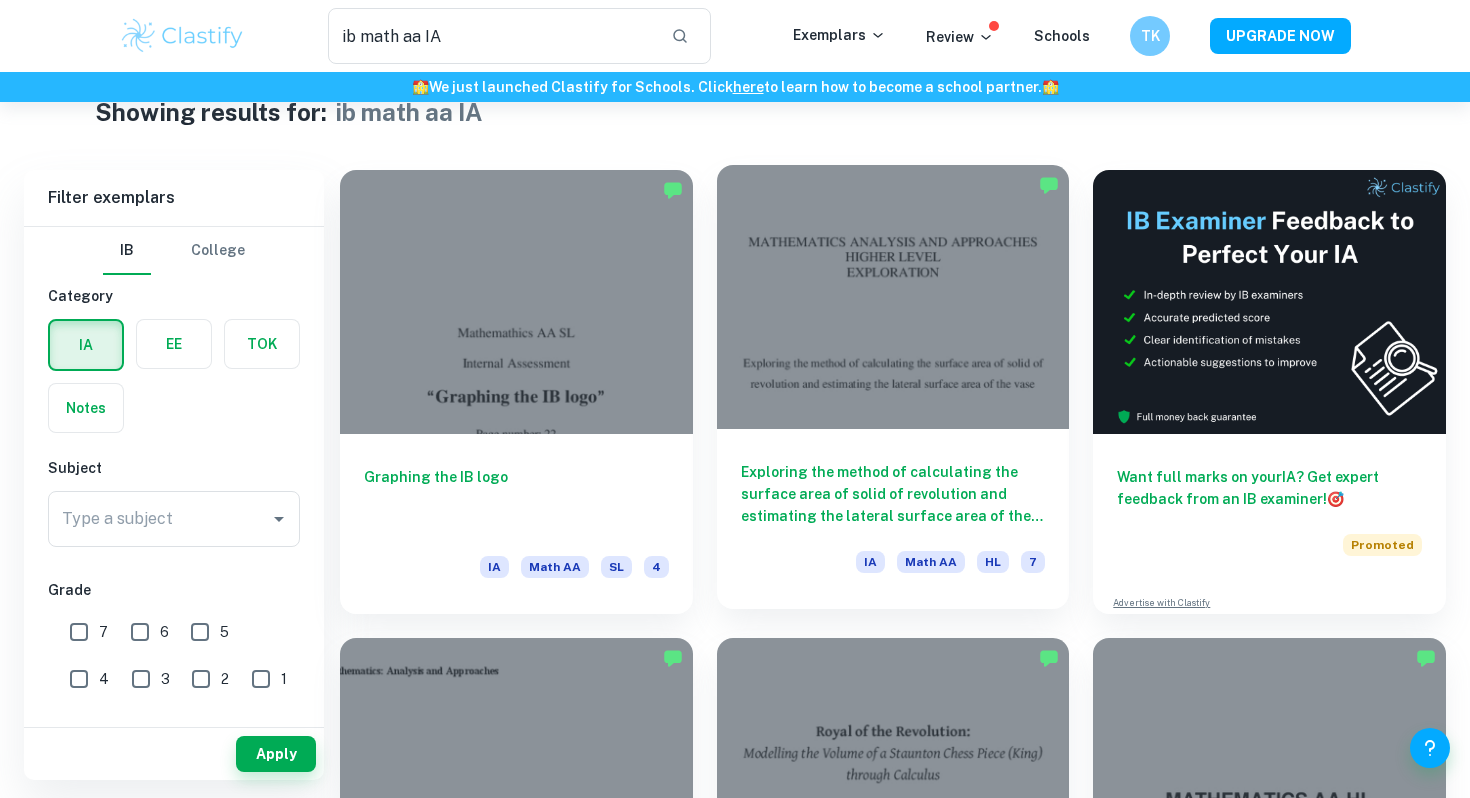 click on "Exploring the method of calculating the surface area of solid of revolution and estimating the lateral surface area of the vase" at bounding box center [893, 494] 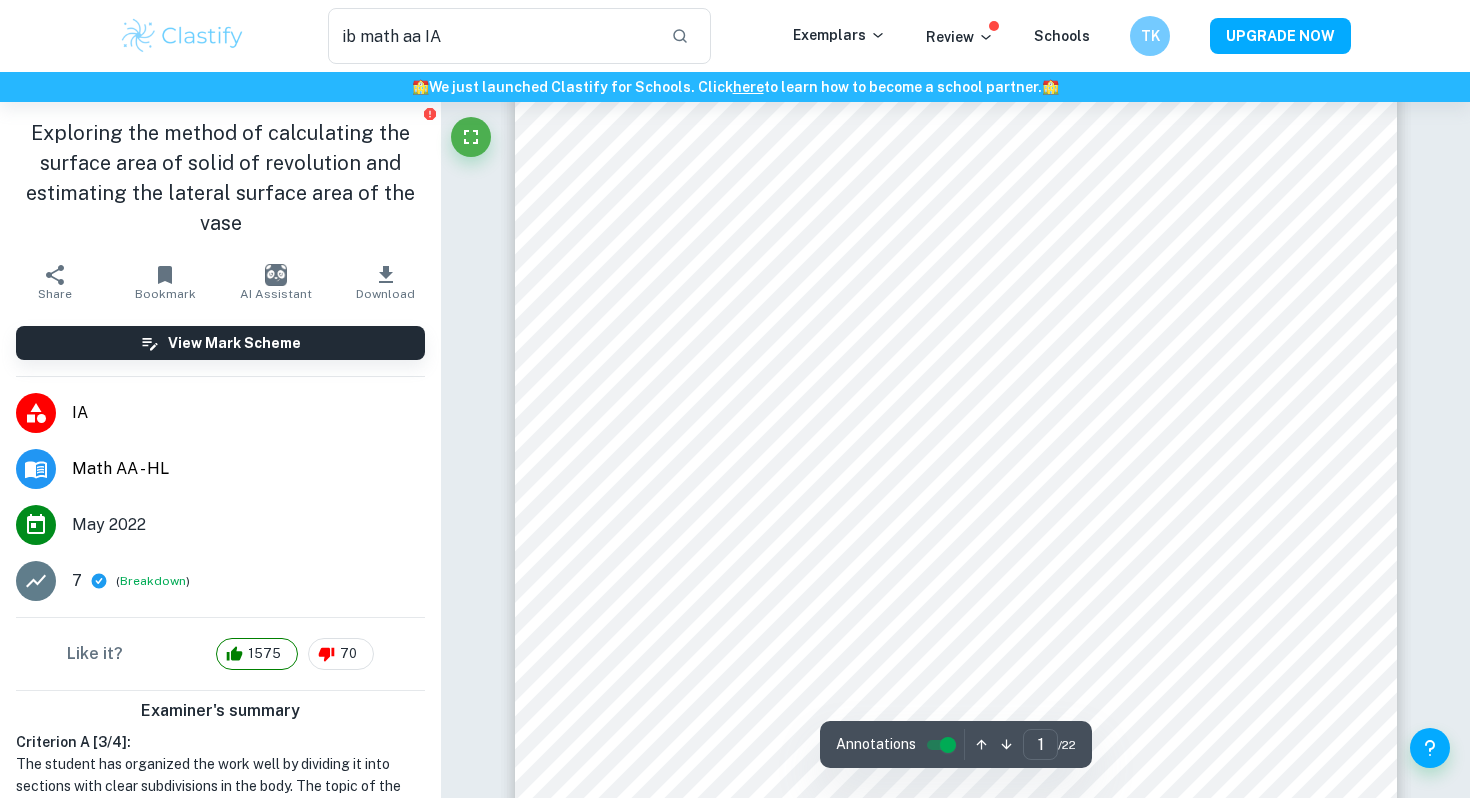 scroll, scrollTop: 0, scrollLeft: 0, axis: both 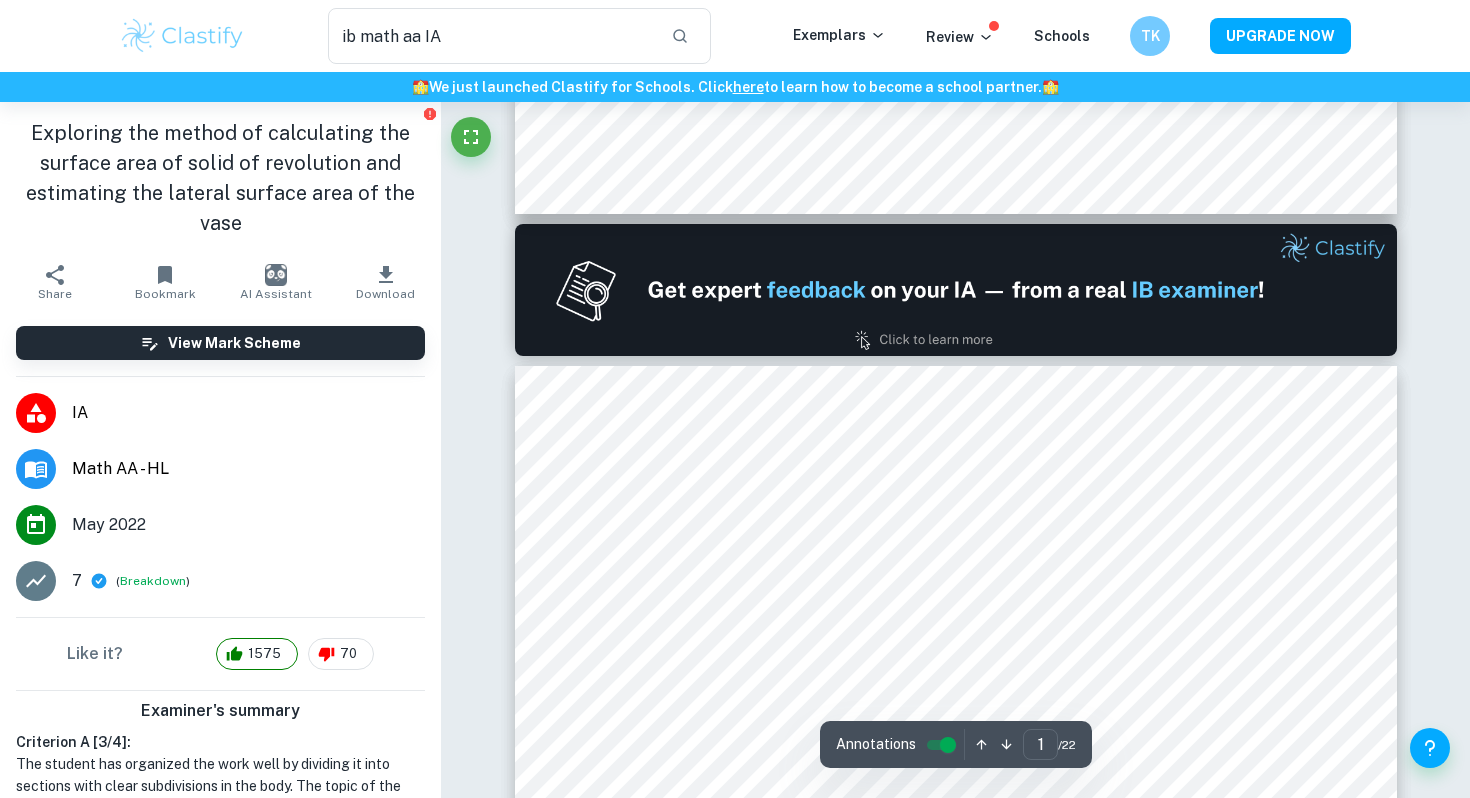 type on "2" 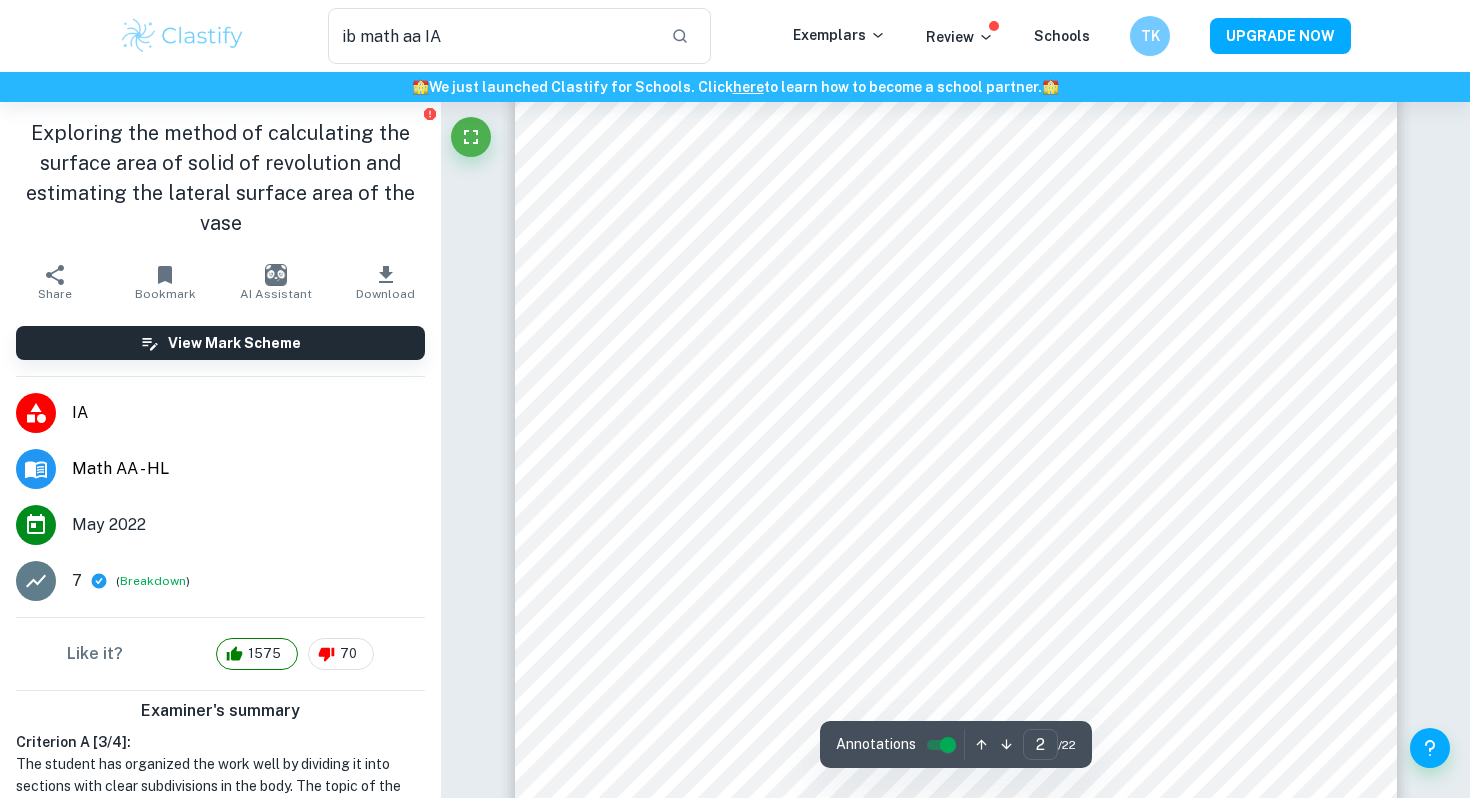 scroll, scrollTop: 1999, scrollLeft: 0, axis: vertical 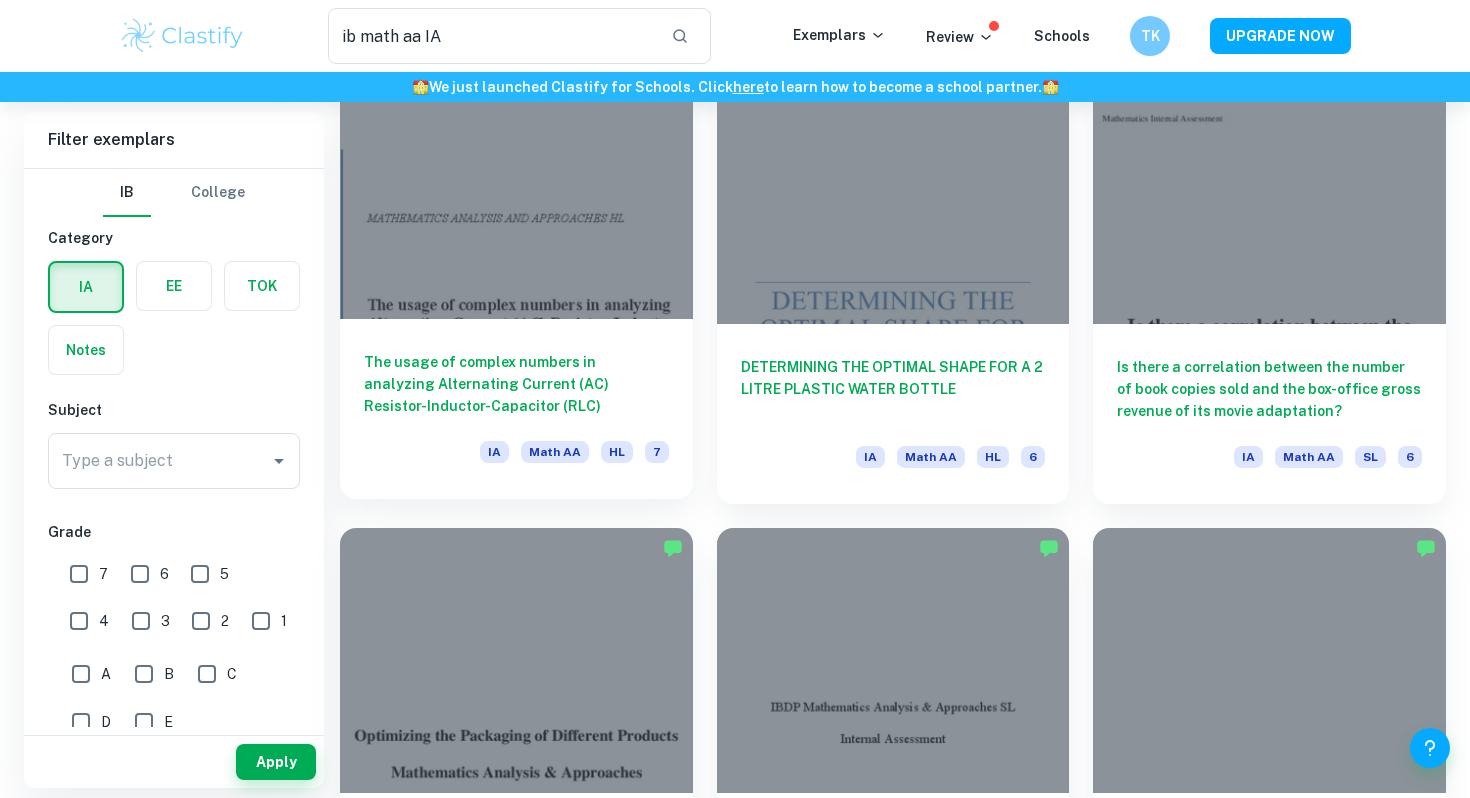 click on "The usage of complex numbers in analyzing Alternating Current (AC) Resistor-Inductor-Capacitor (RLC)" at bounding box center (516, 384) 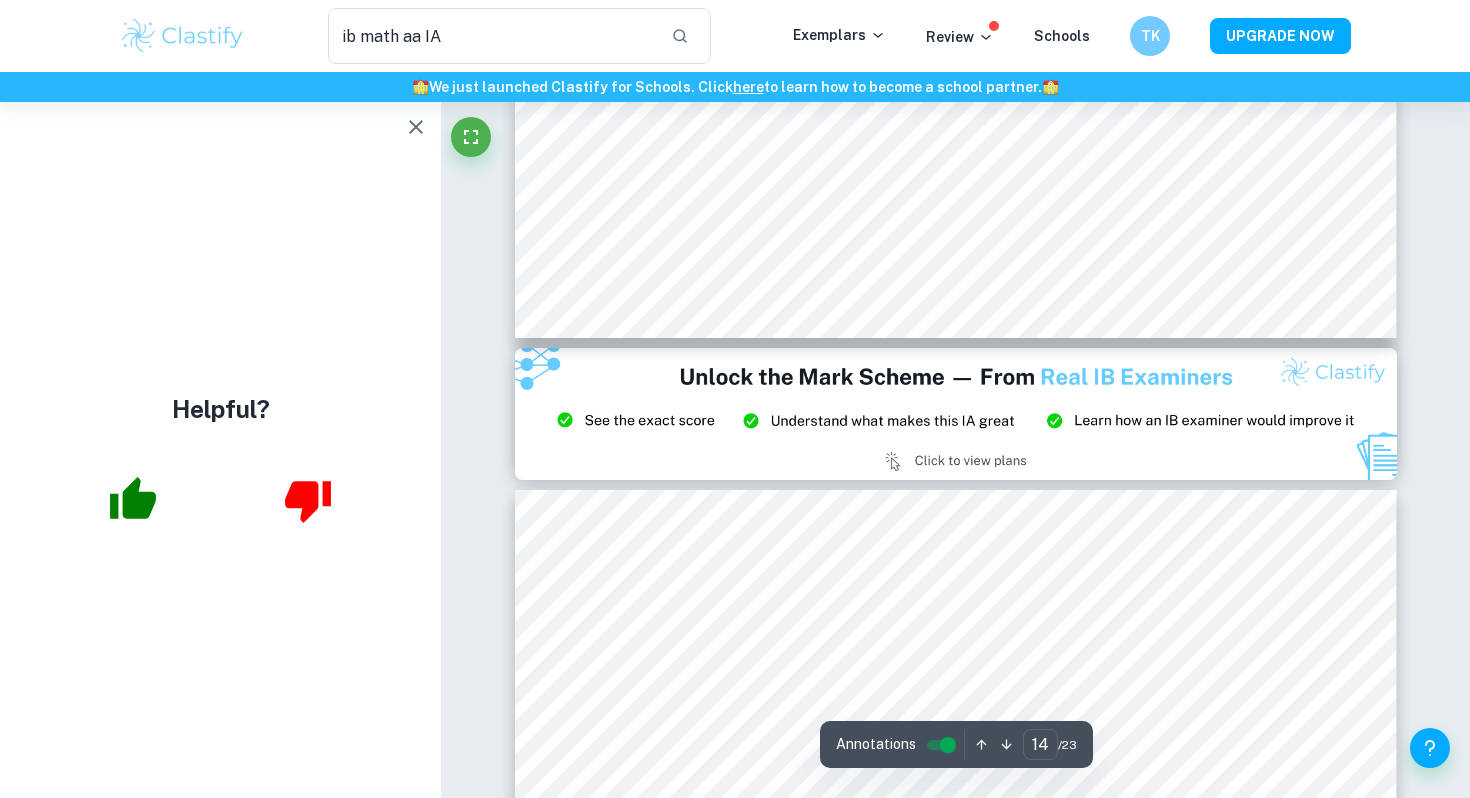scroll, scrollTop: 17854, scrollLeft: 0, axis: vertical 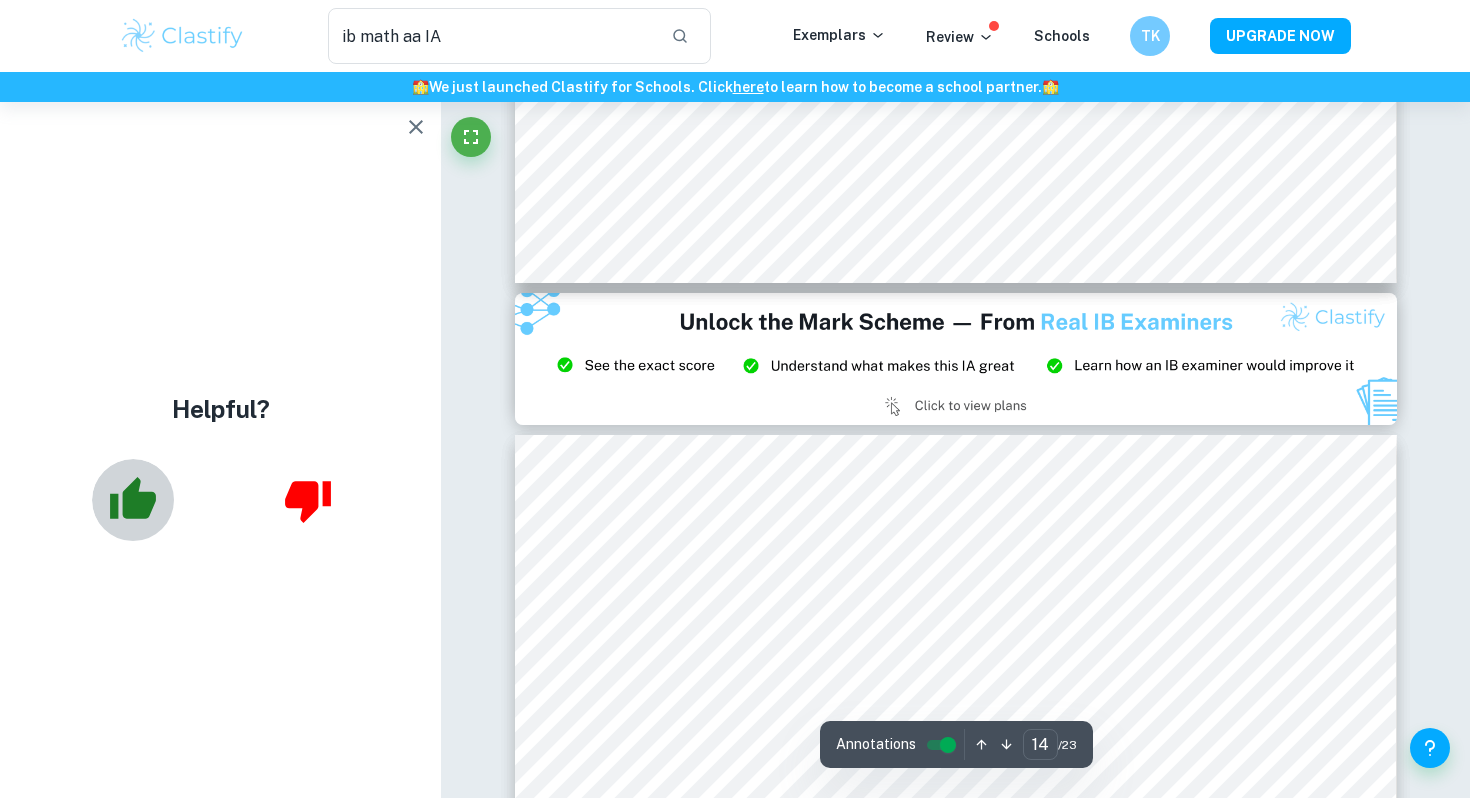 click 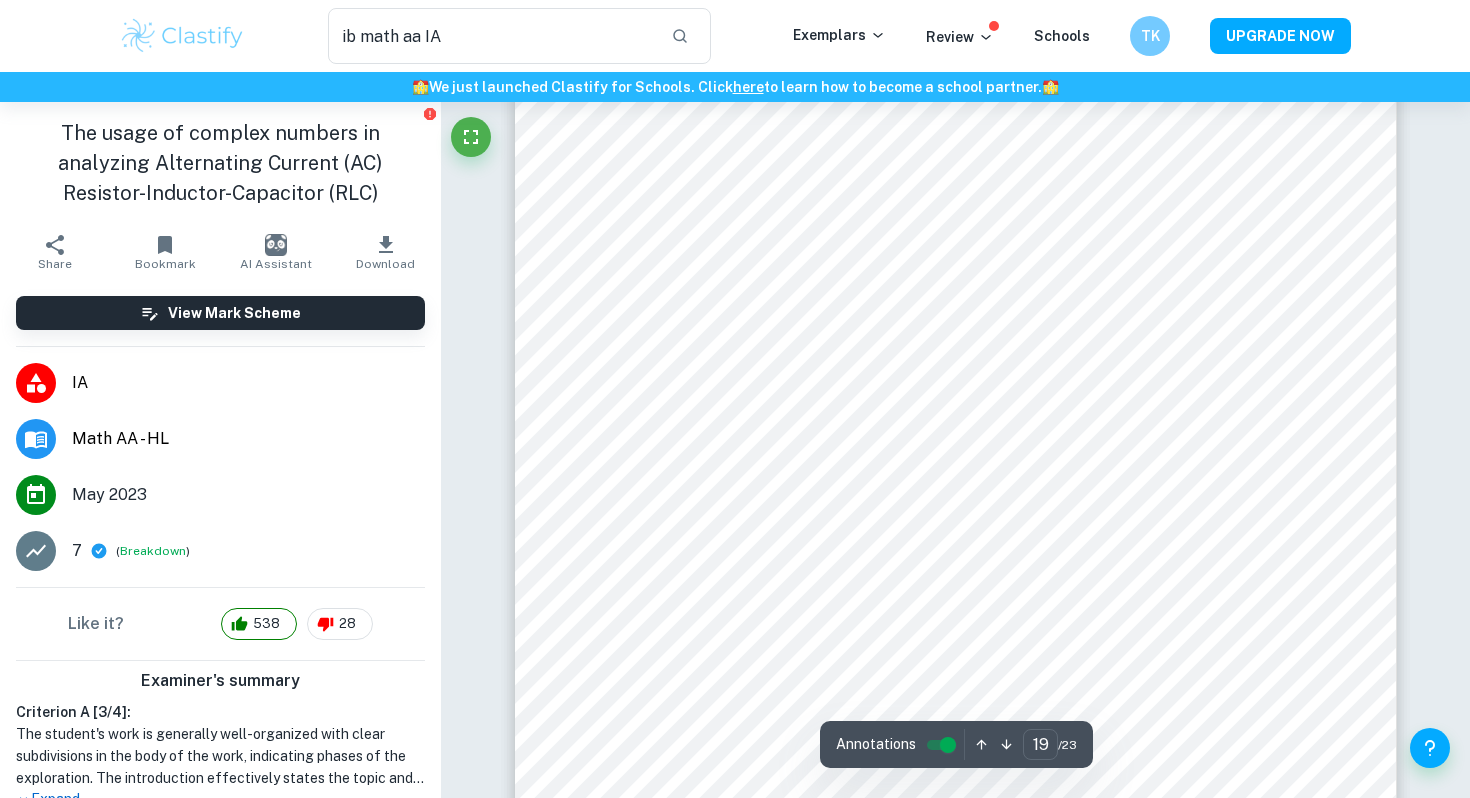 scroll, scrollTop: 23571, scrollLeft: 0, axis: vertical 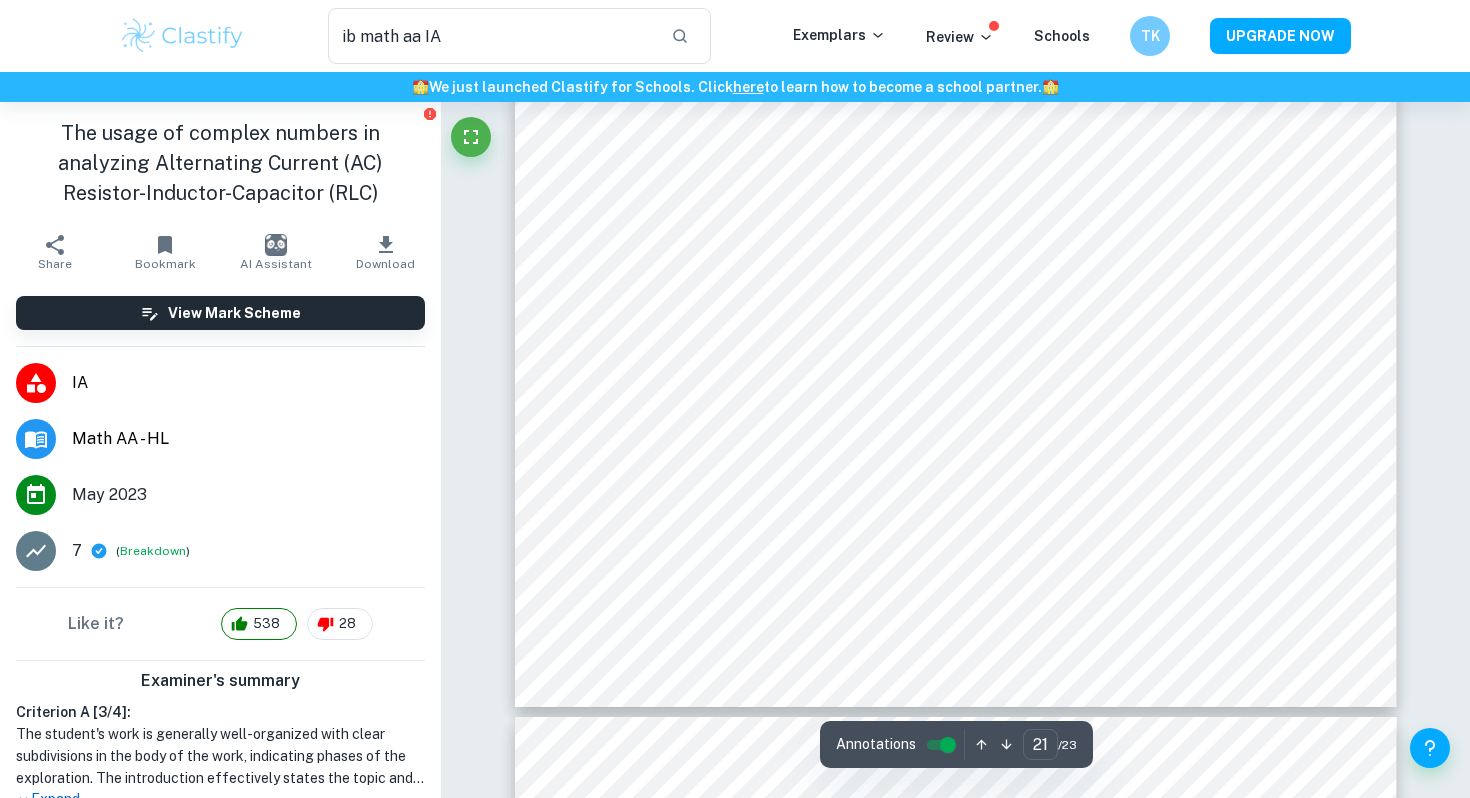 type on "22" 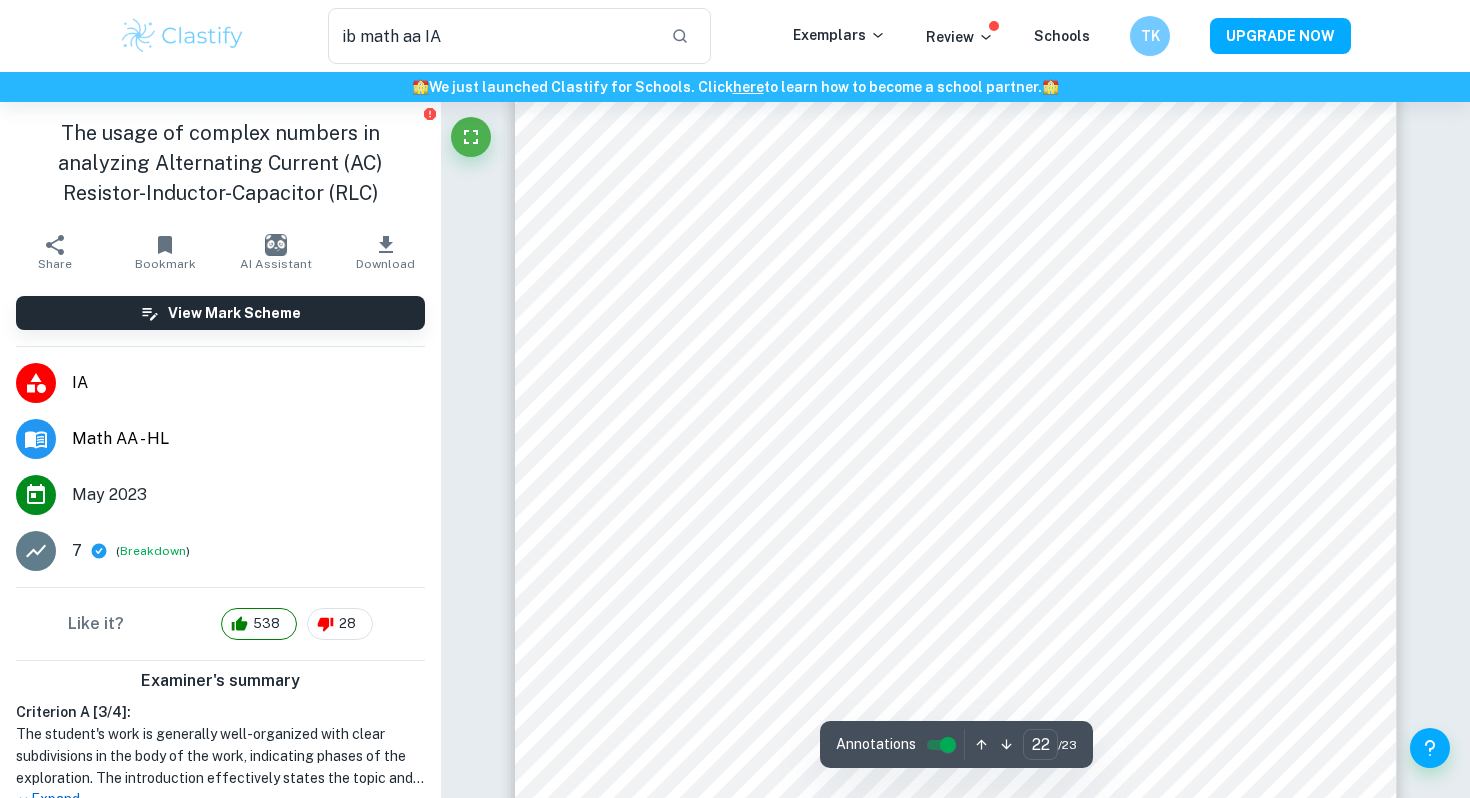 scroll, scrollTop: 27634, scrollLeft: 0, axis: vertical 